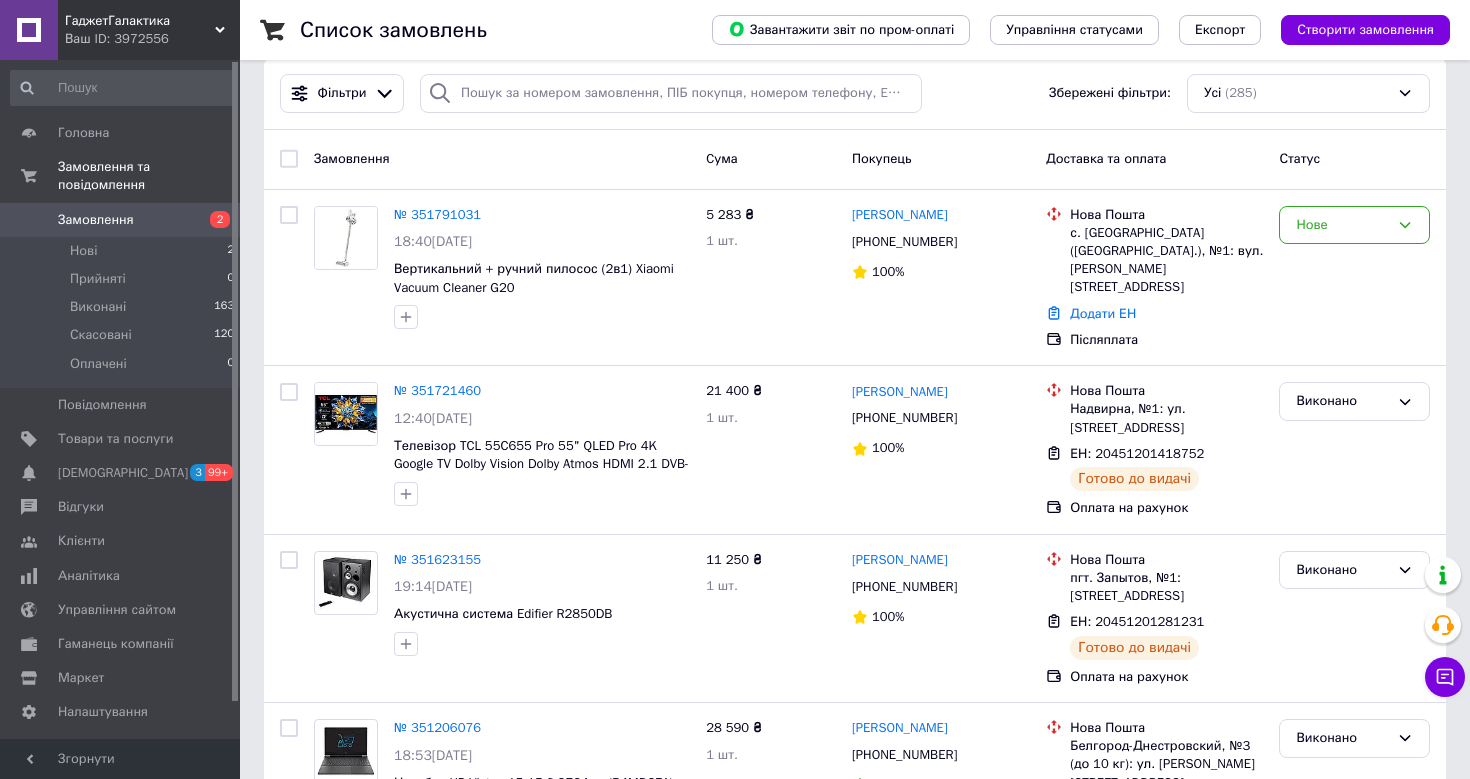 scroll, scrollTop: 36, scrollLeft: 0, axis: vertical 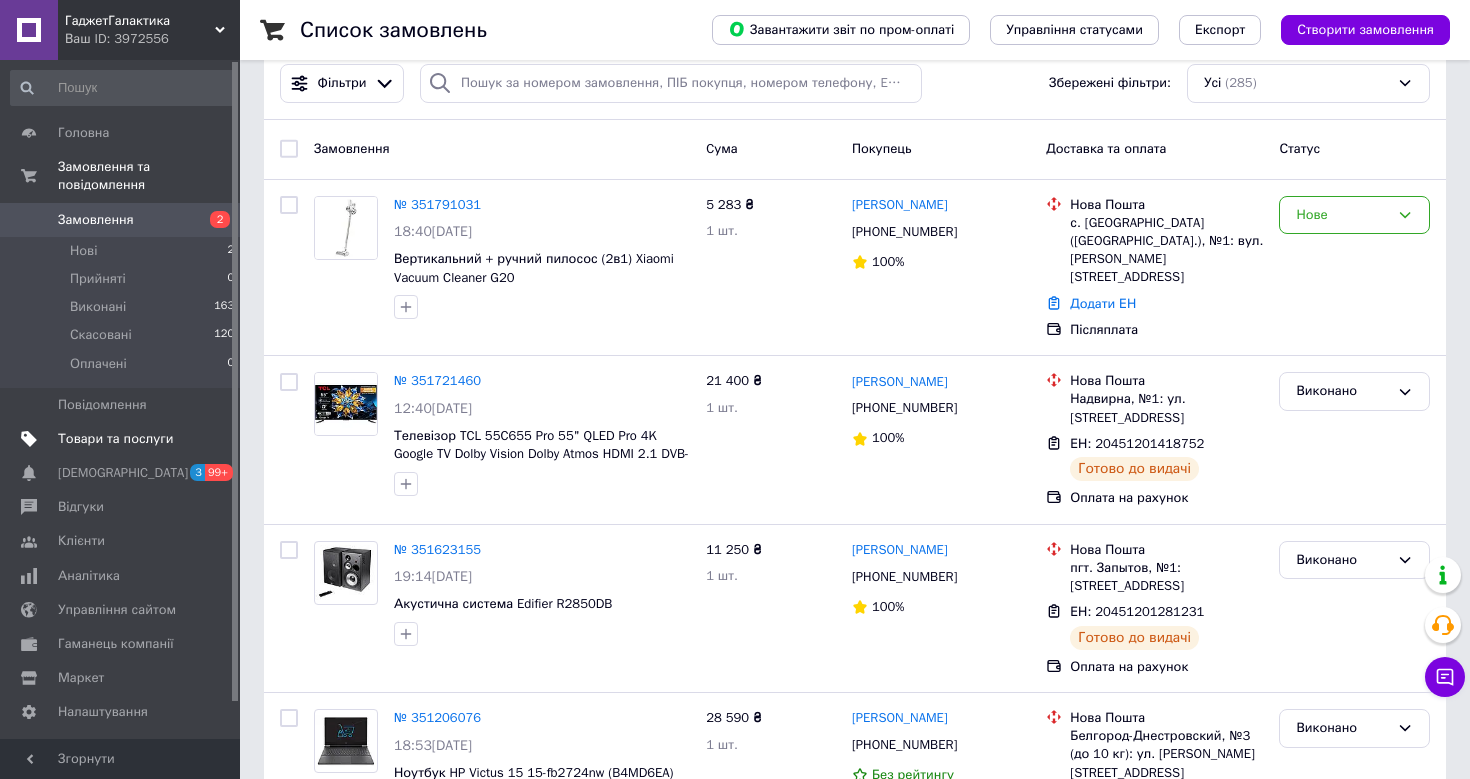 click on "Товари та послуги" at bounding box center [115, 439] 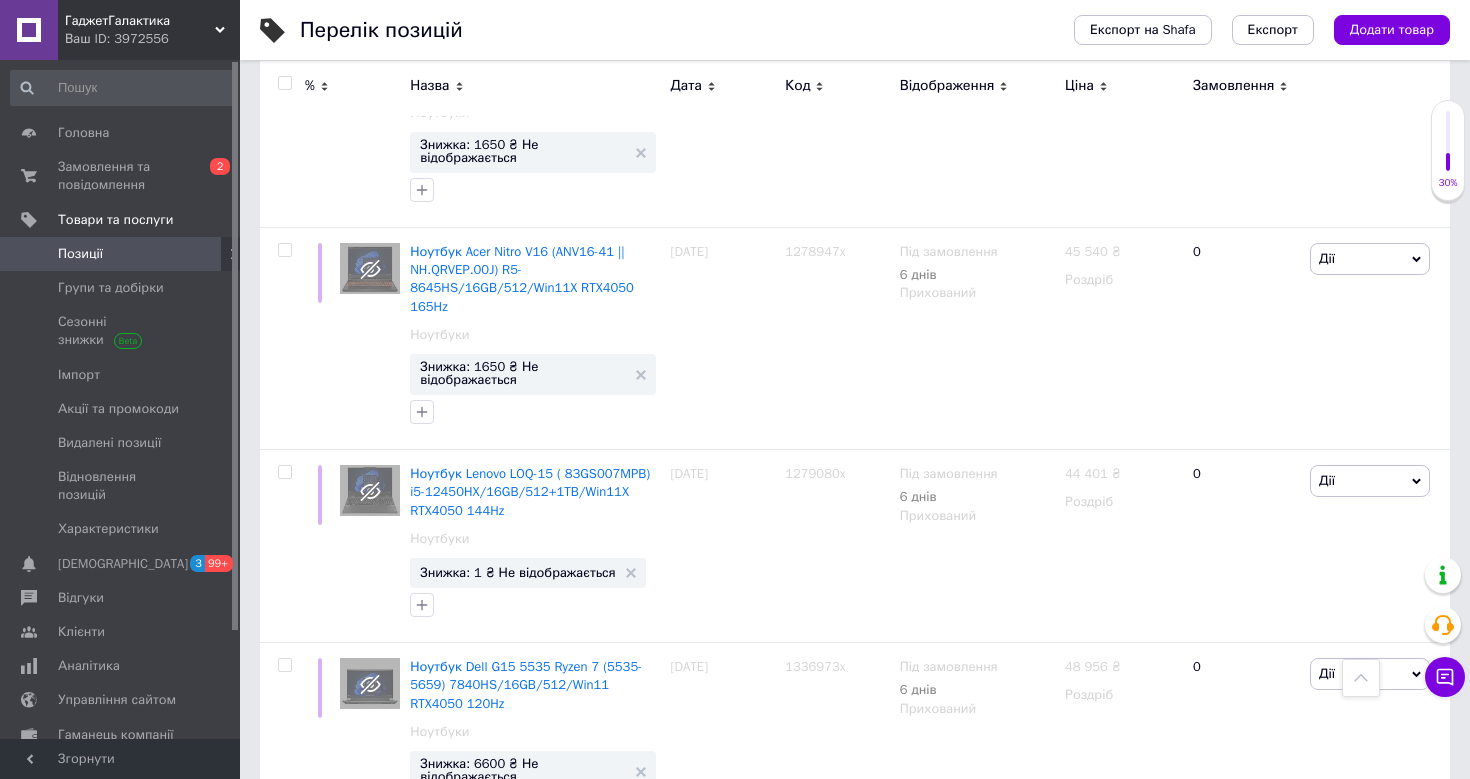 scroll, scrollTop: 15682, scrollLeft: 0, axis: vertical 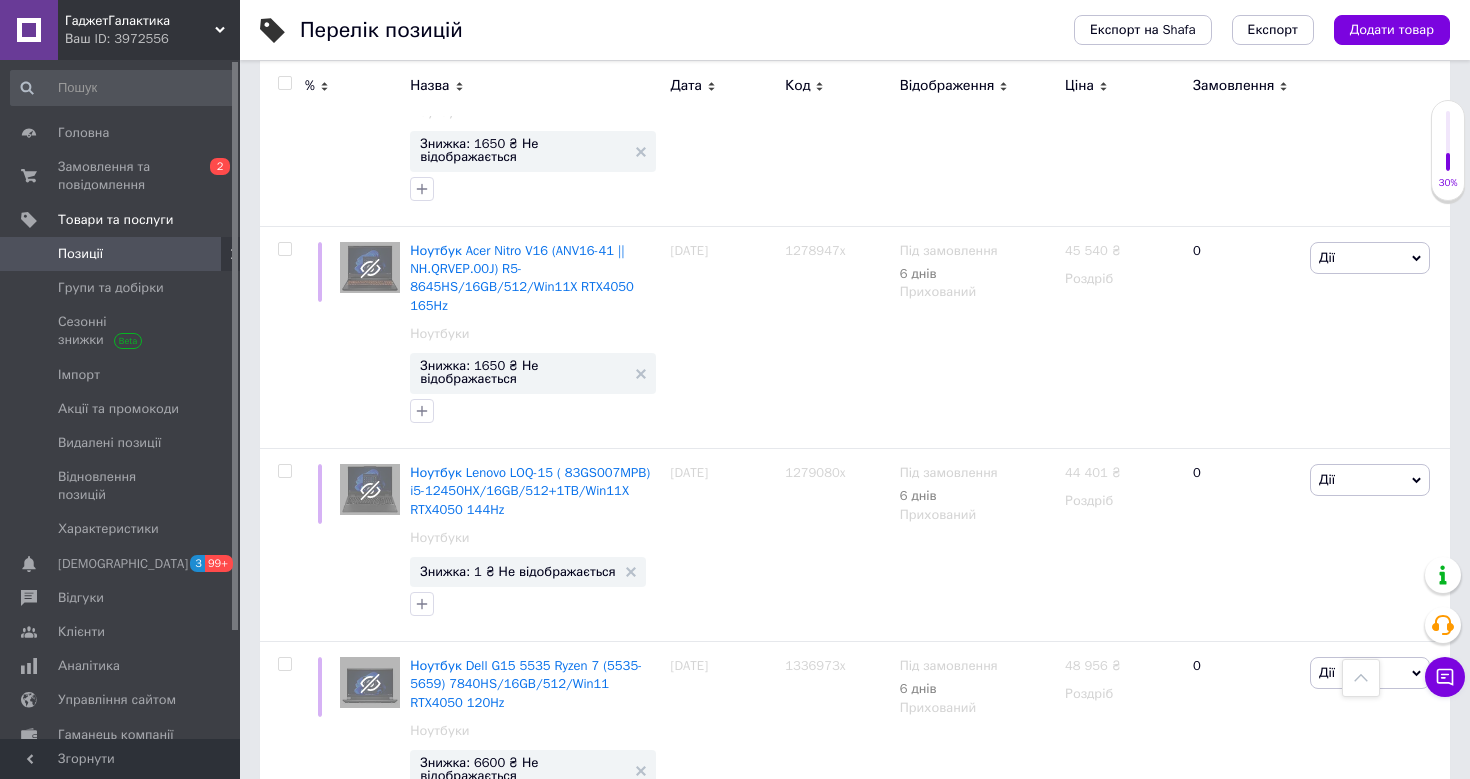 click on "Ваш ID: 3972556" at bounding box center (152, 39) 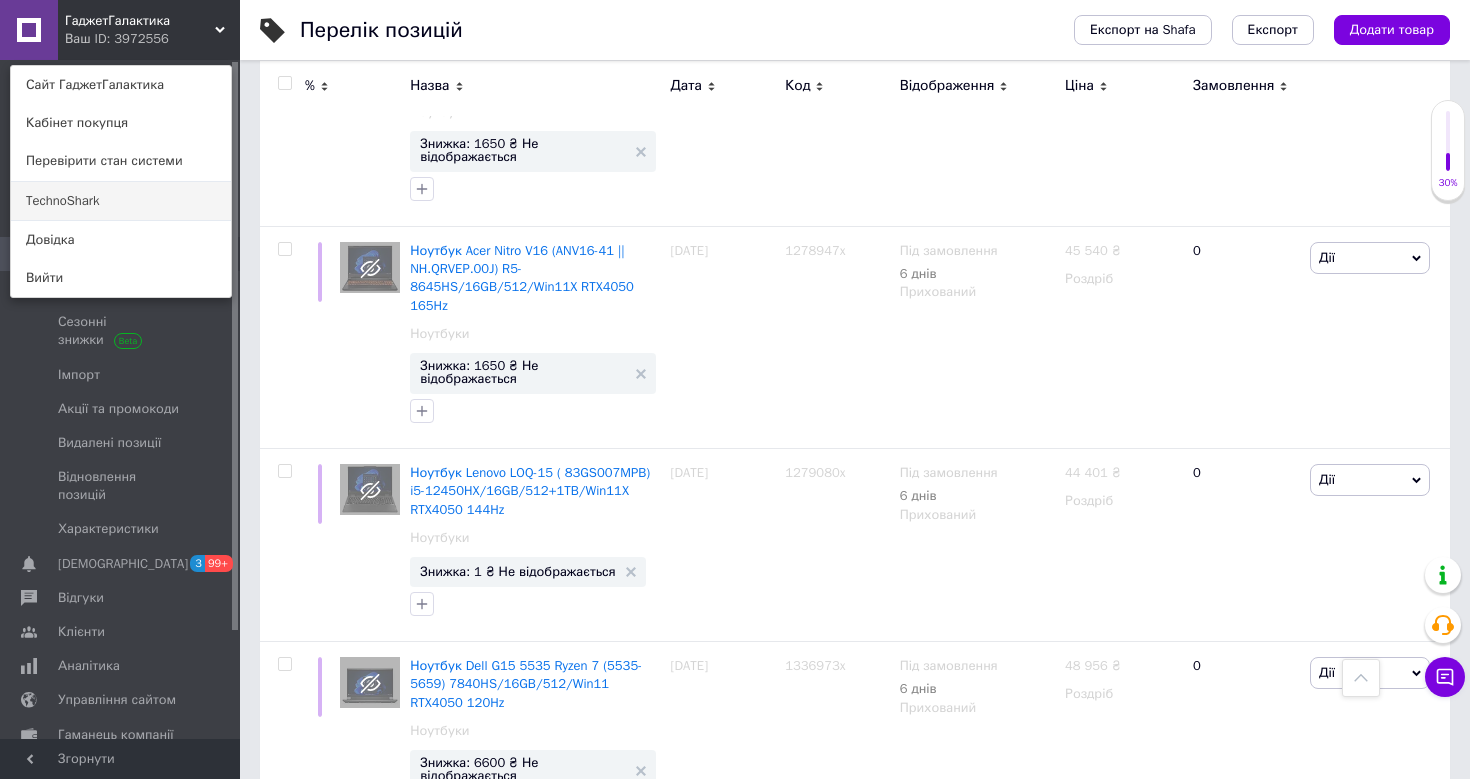 click on "TechnoShark" at bounding box center [121, 201] 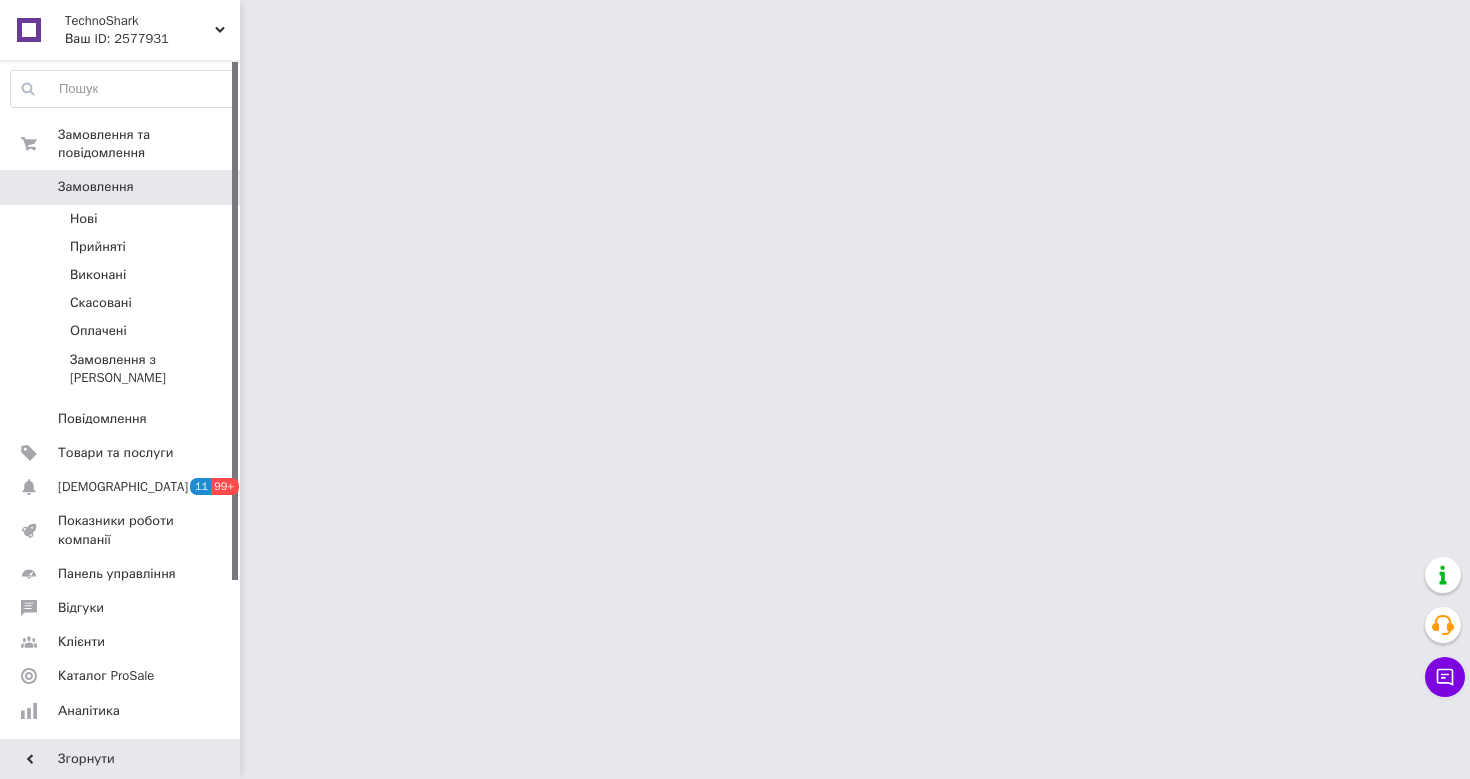 scroll, scrollTop: 0, scrollLeft: 0, axis: both 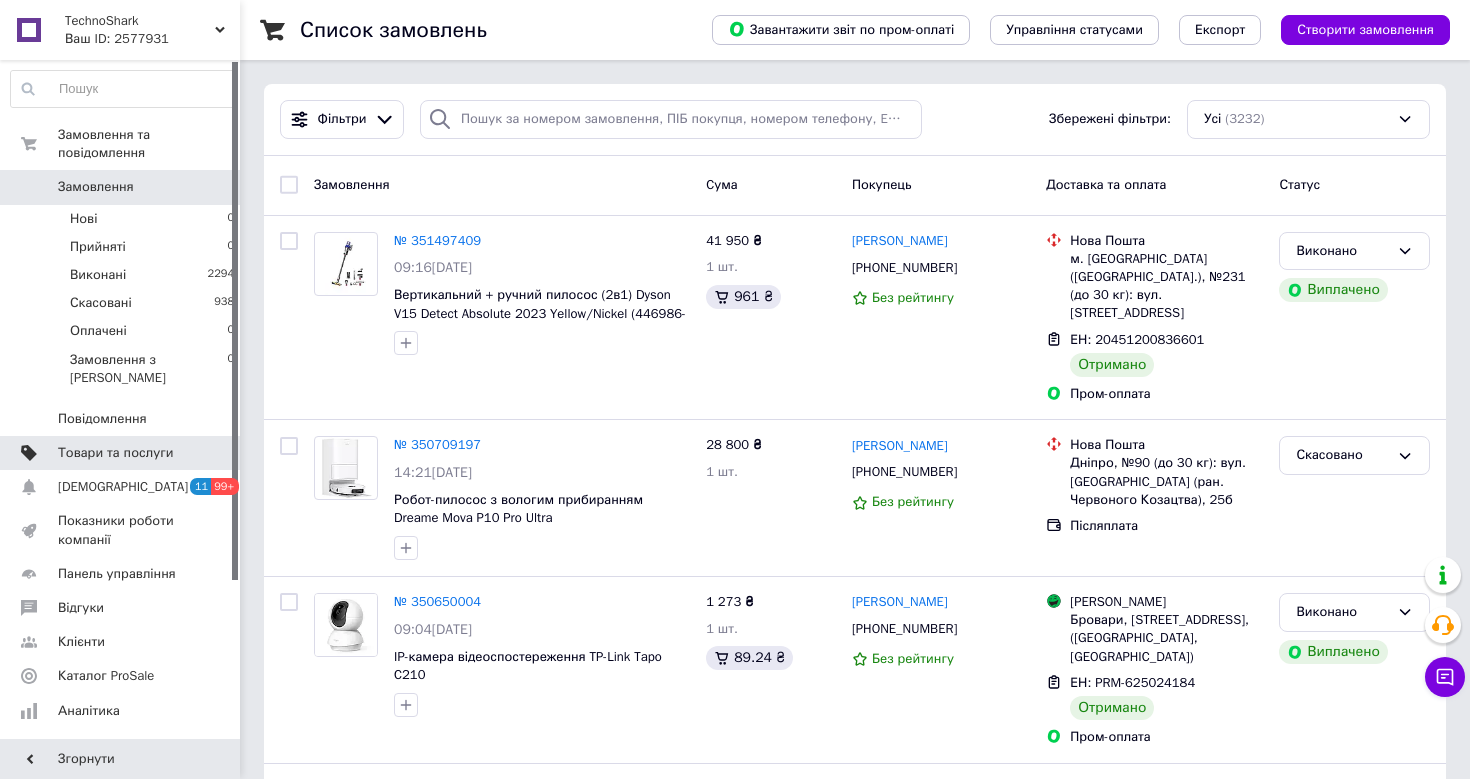 click on "Товари та послуги" at bounding box center [115, 453] 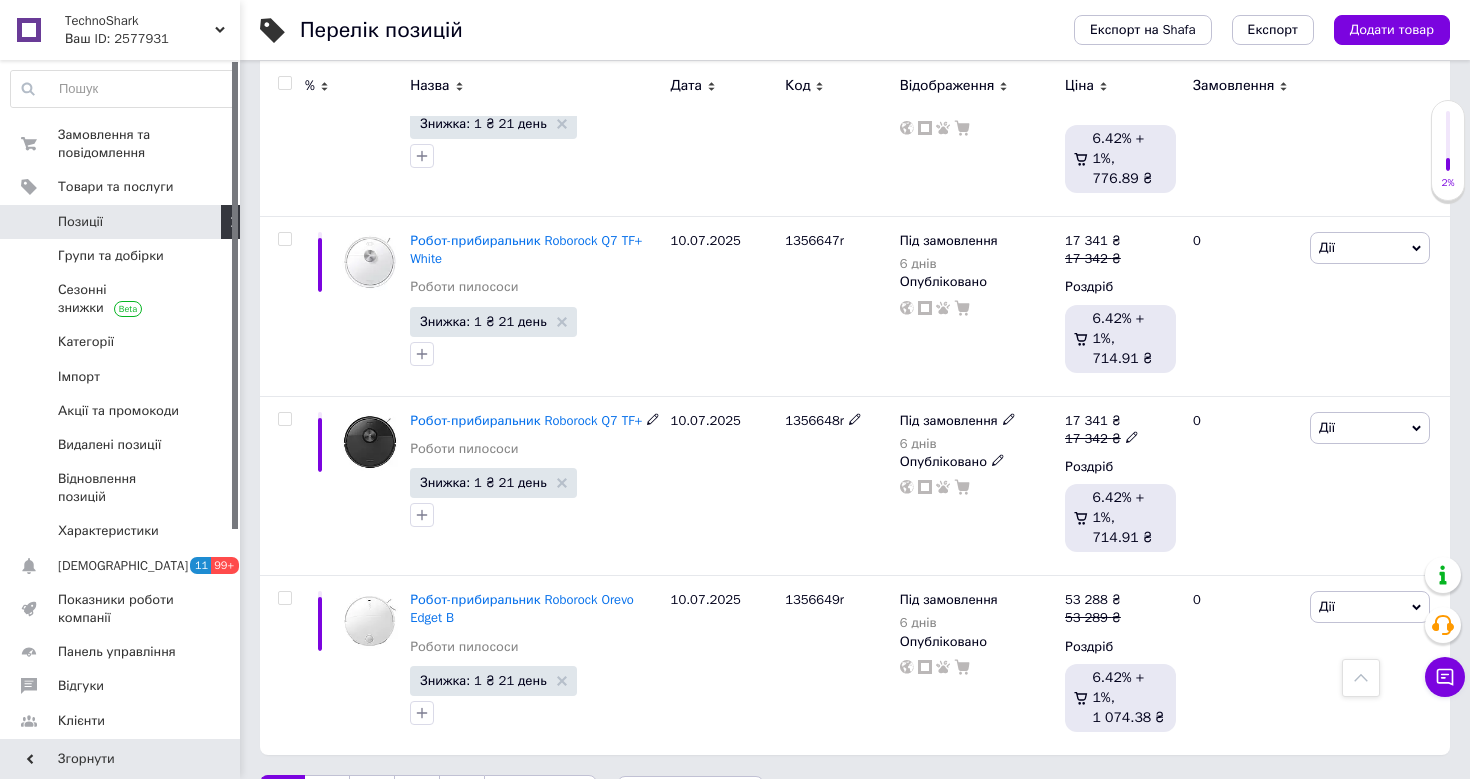 scroll, scrollTop: 17287, scrollLeft: 0, axis: vertical 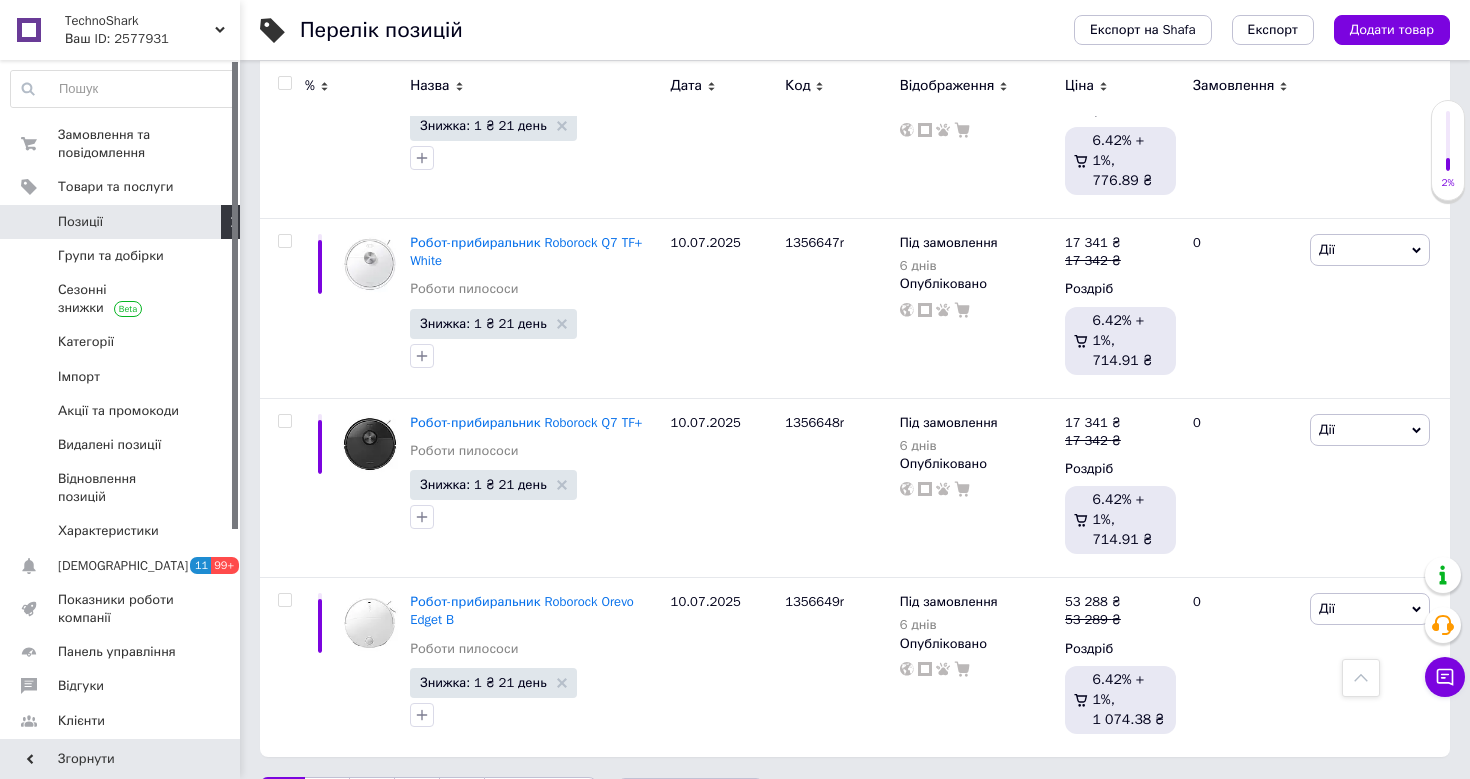 click on "17" at bounding box center (461, 798) 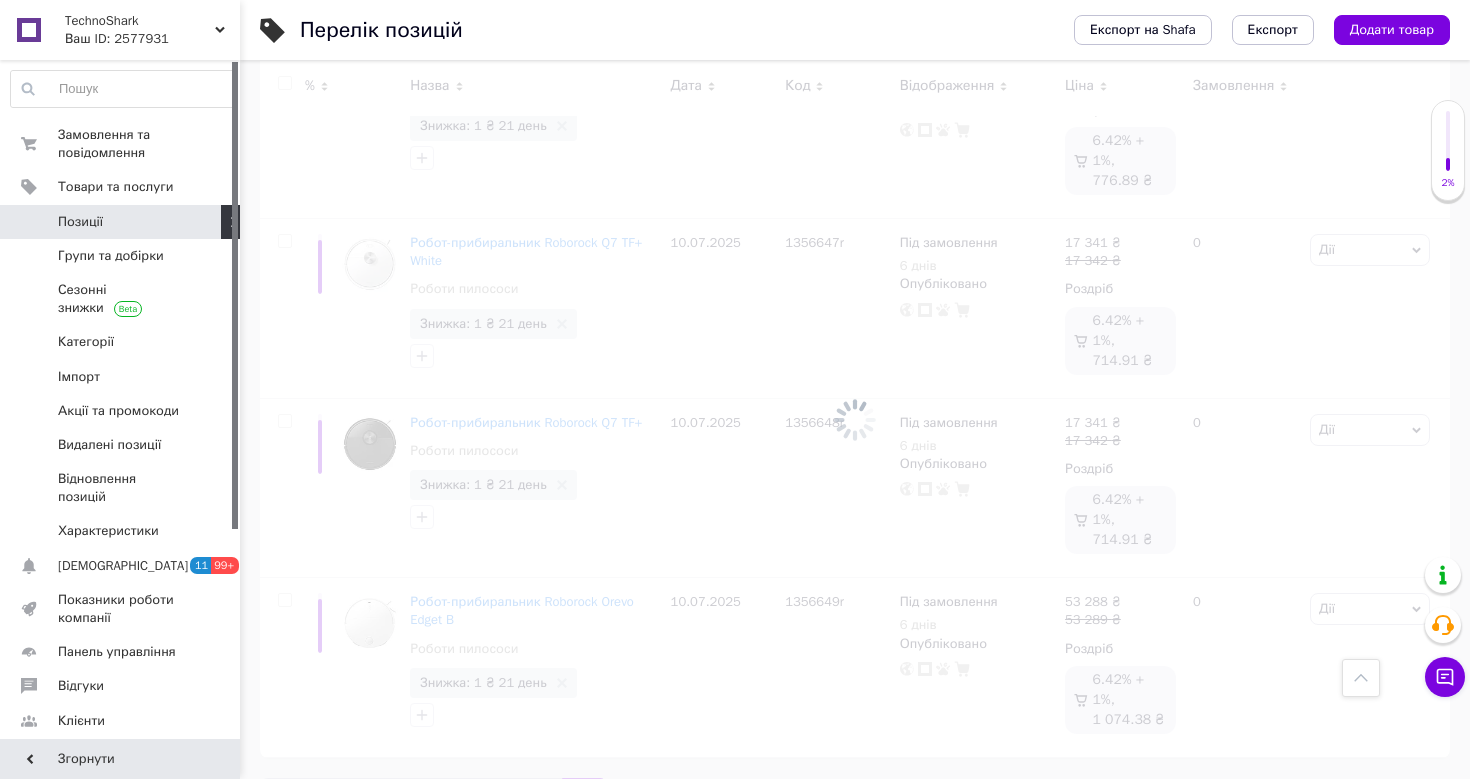 scroll, scrollTop: 1960, scrollLeft: 0, axis: vertical 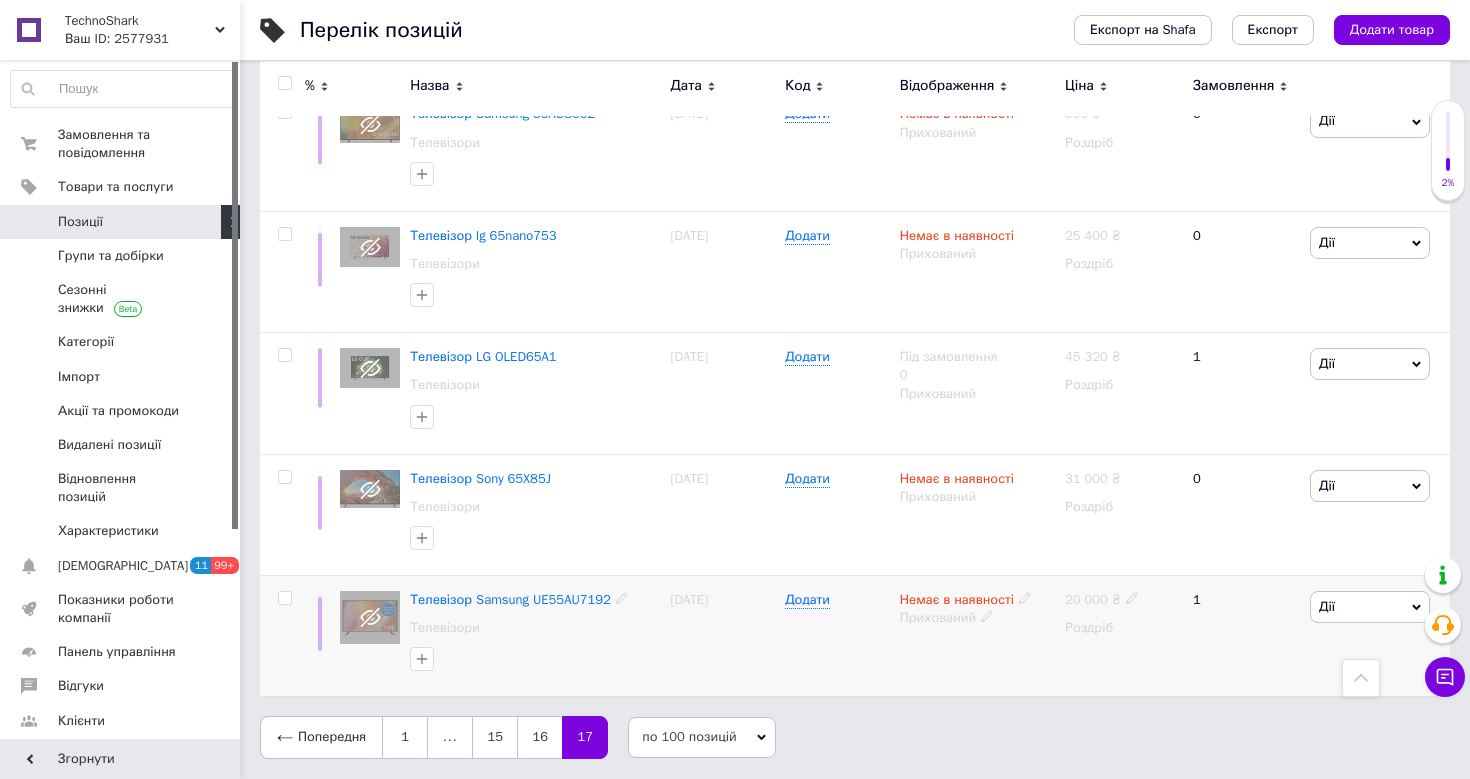 click at bounding box center (284, 598) 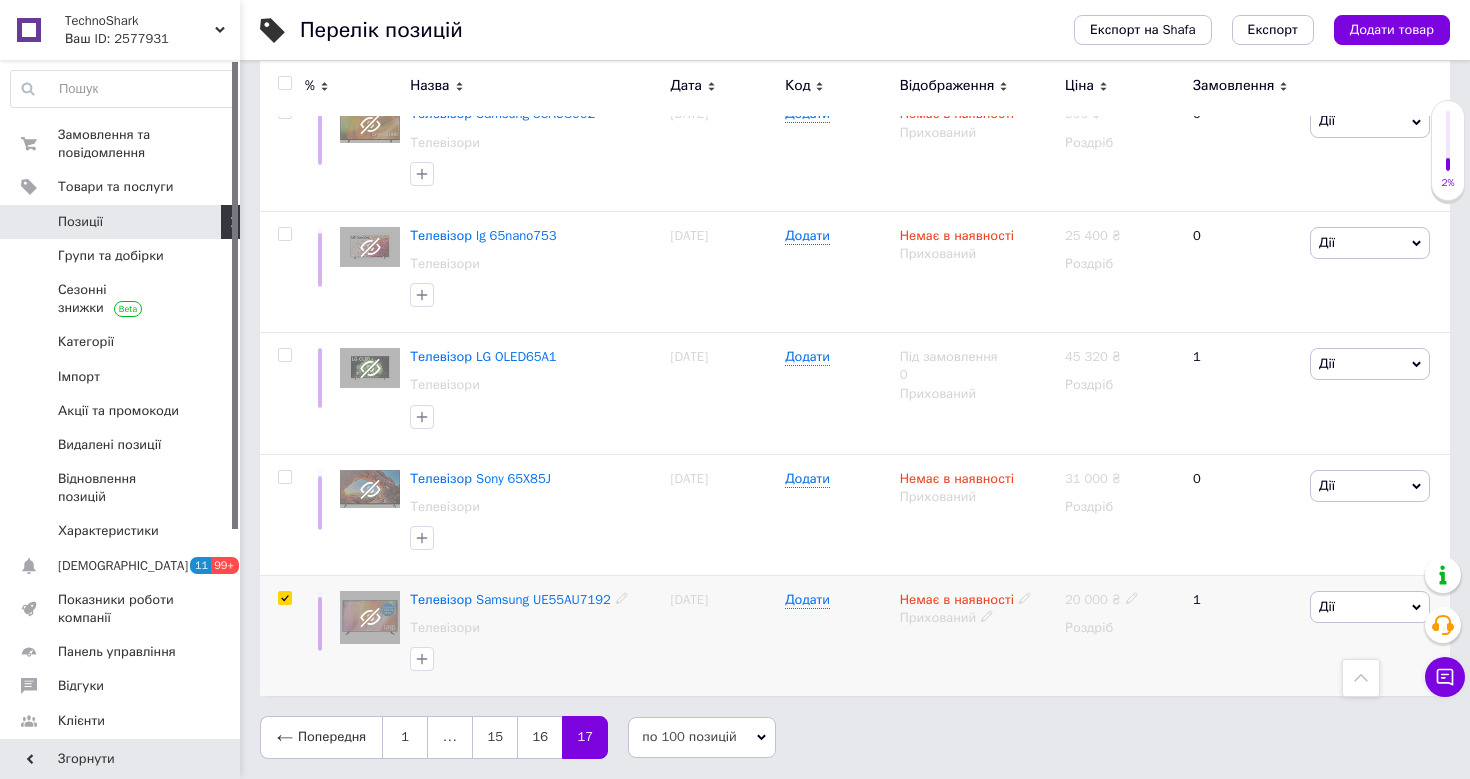 checkbox on "true" 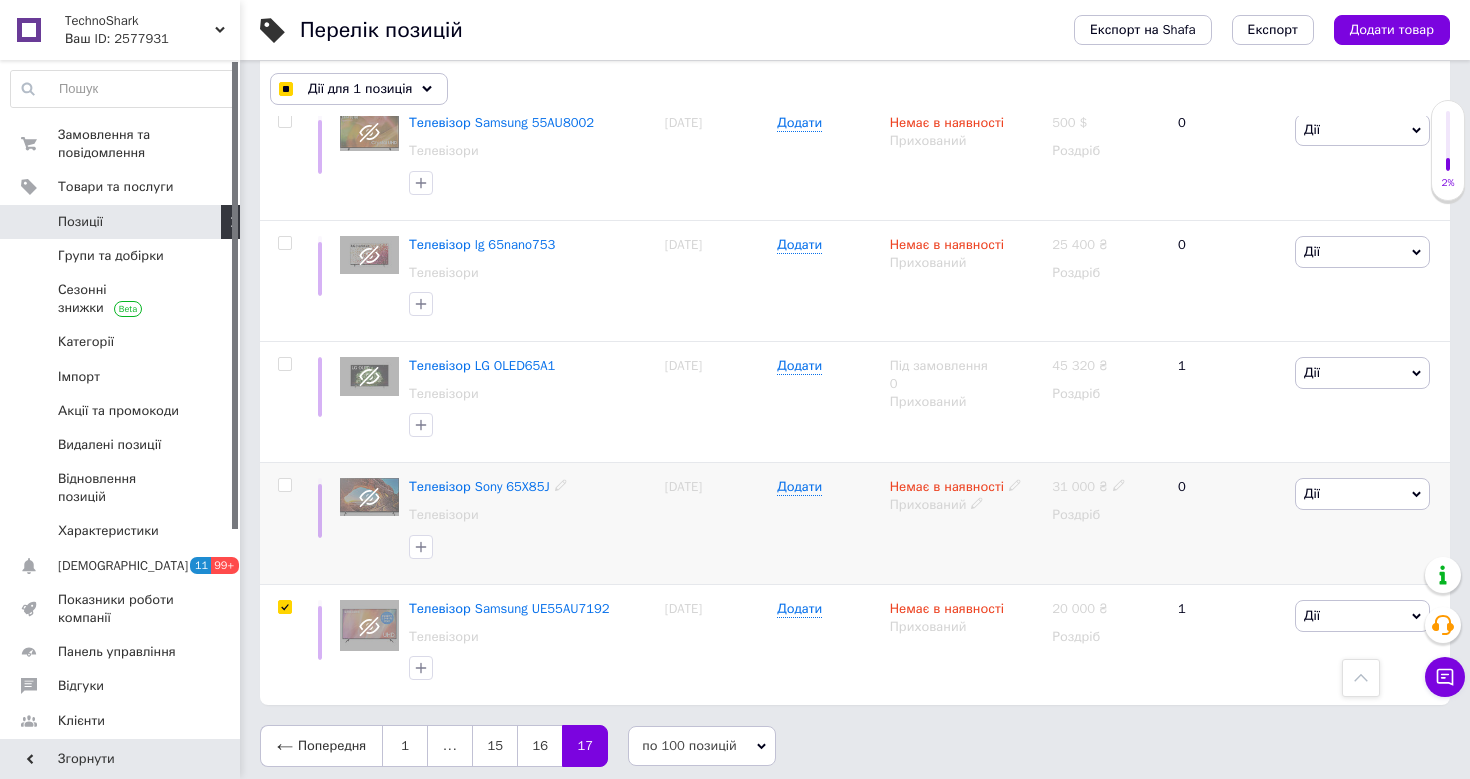 click at bounding box center (284, 485) 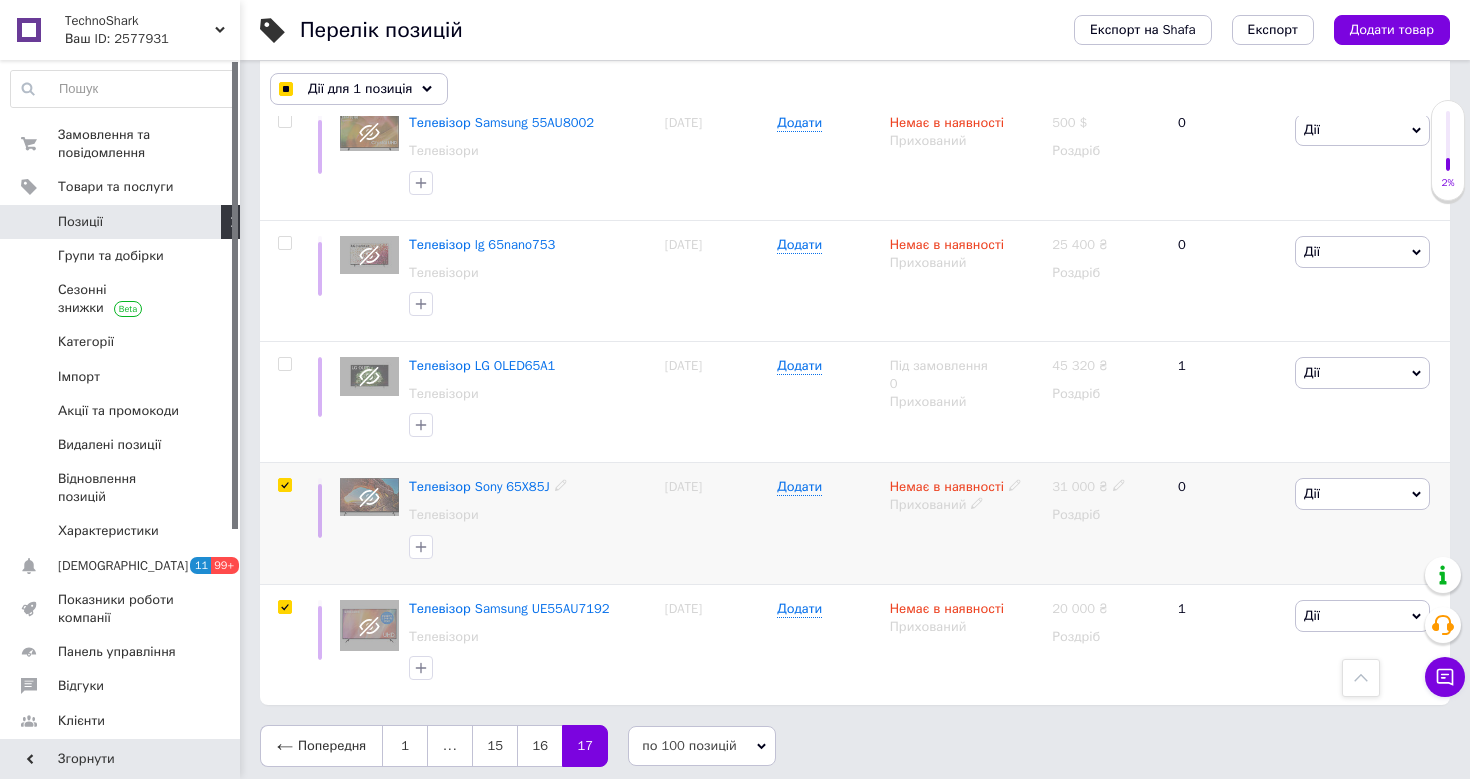 checkbox on "true" 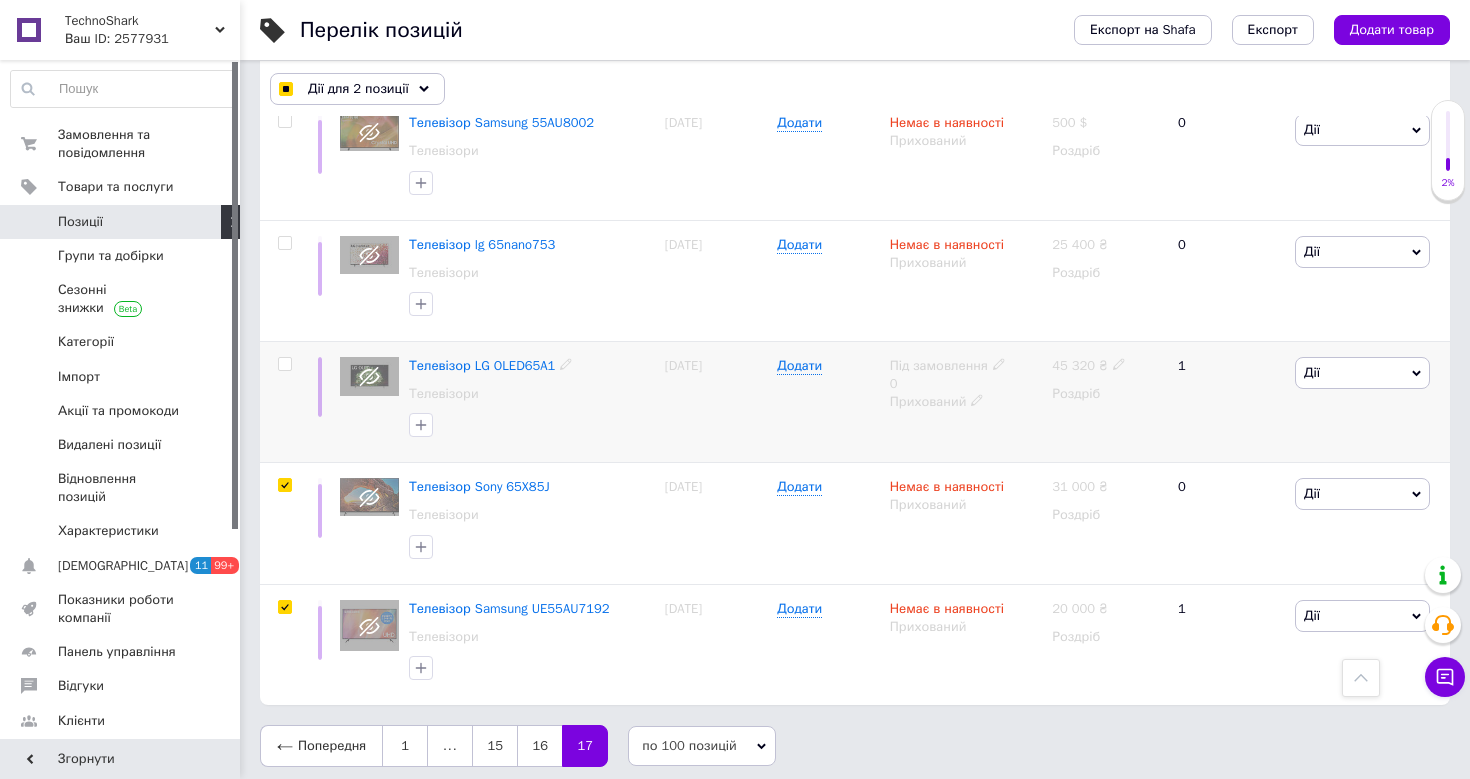 click at bounding box center [284, 364] 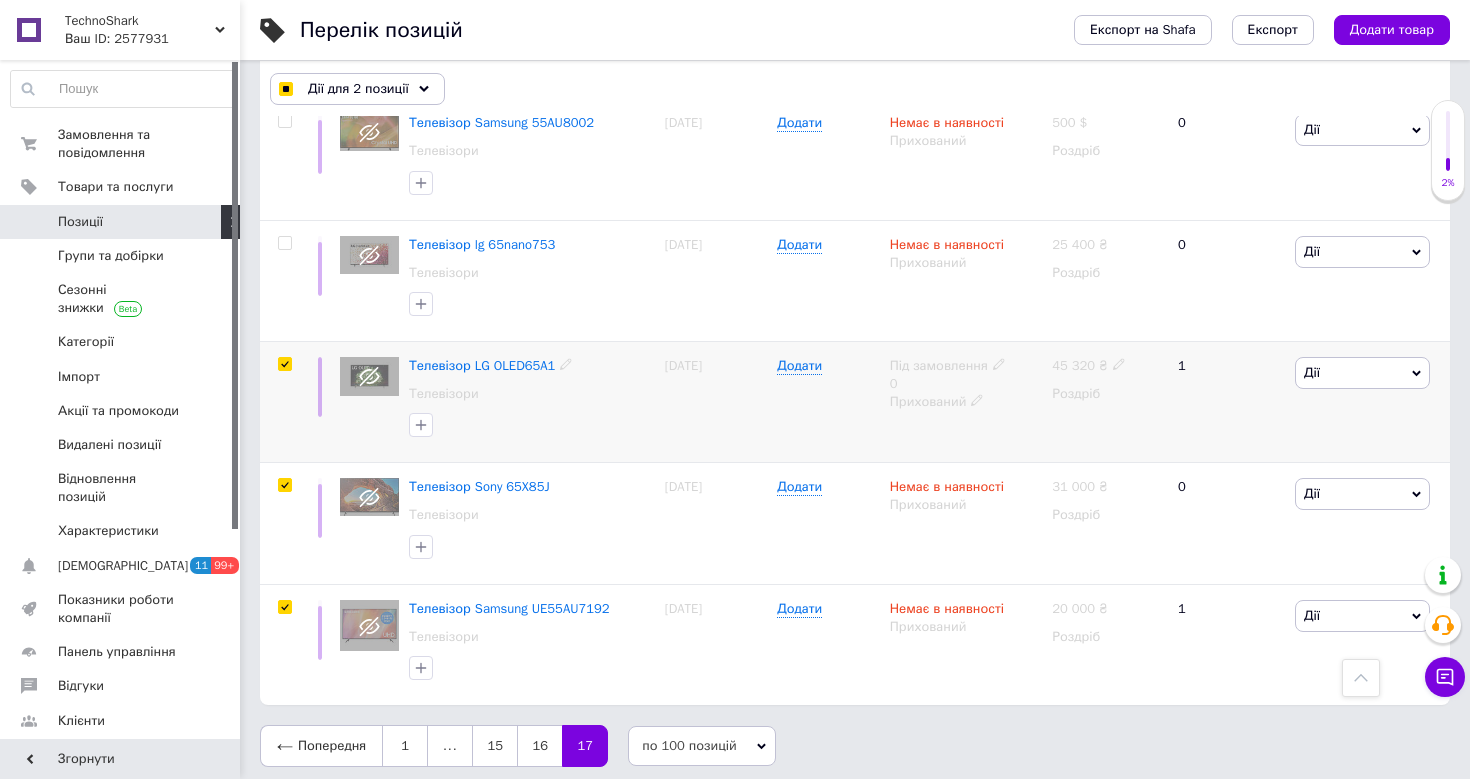 checkbox on "true" 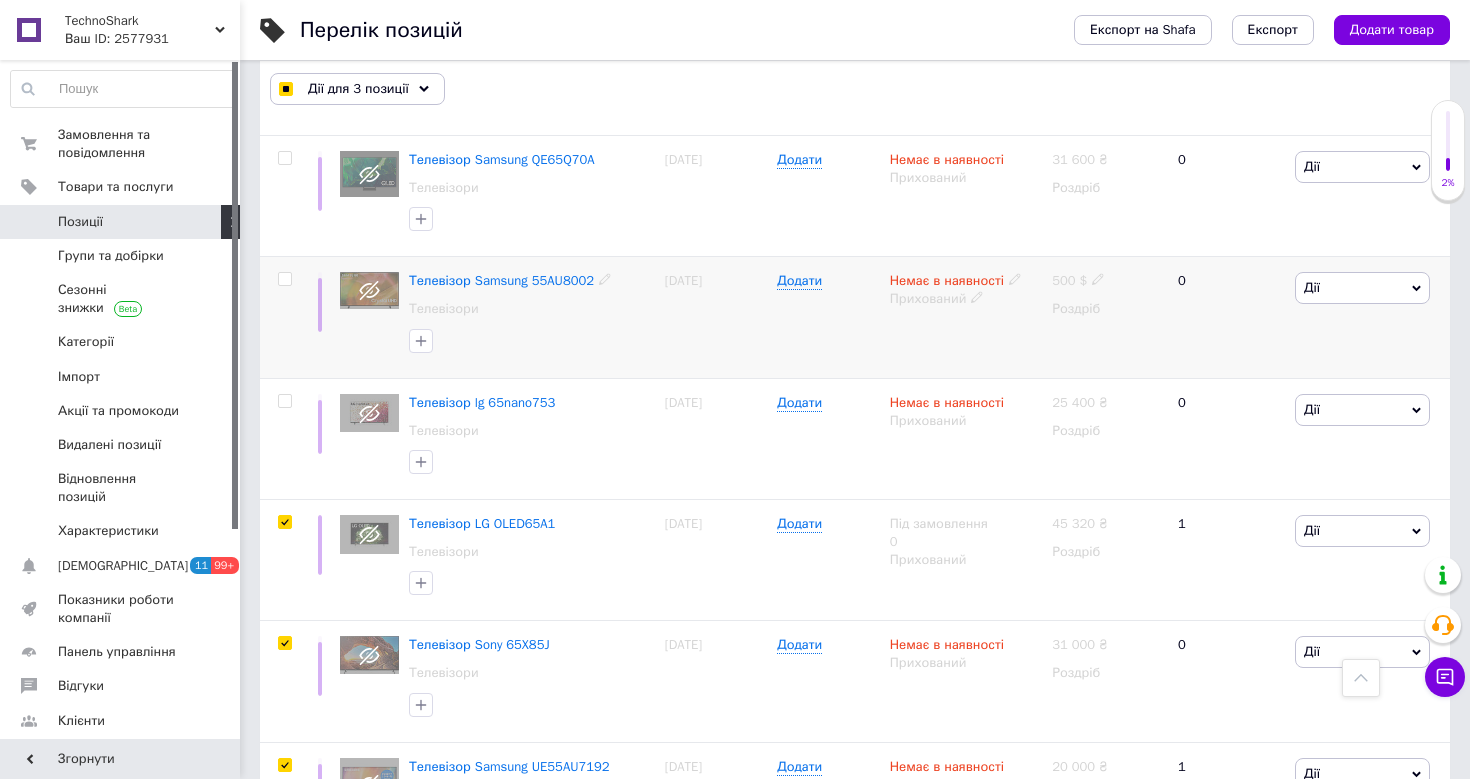scroll, scrollTop: 1797, scrollLeft: 0, axis: vertical 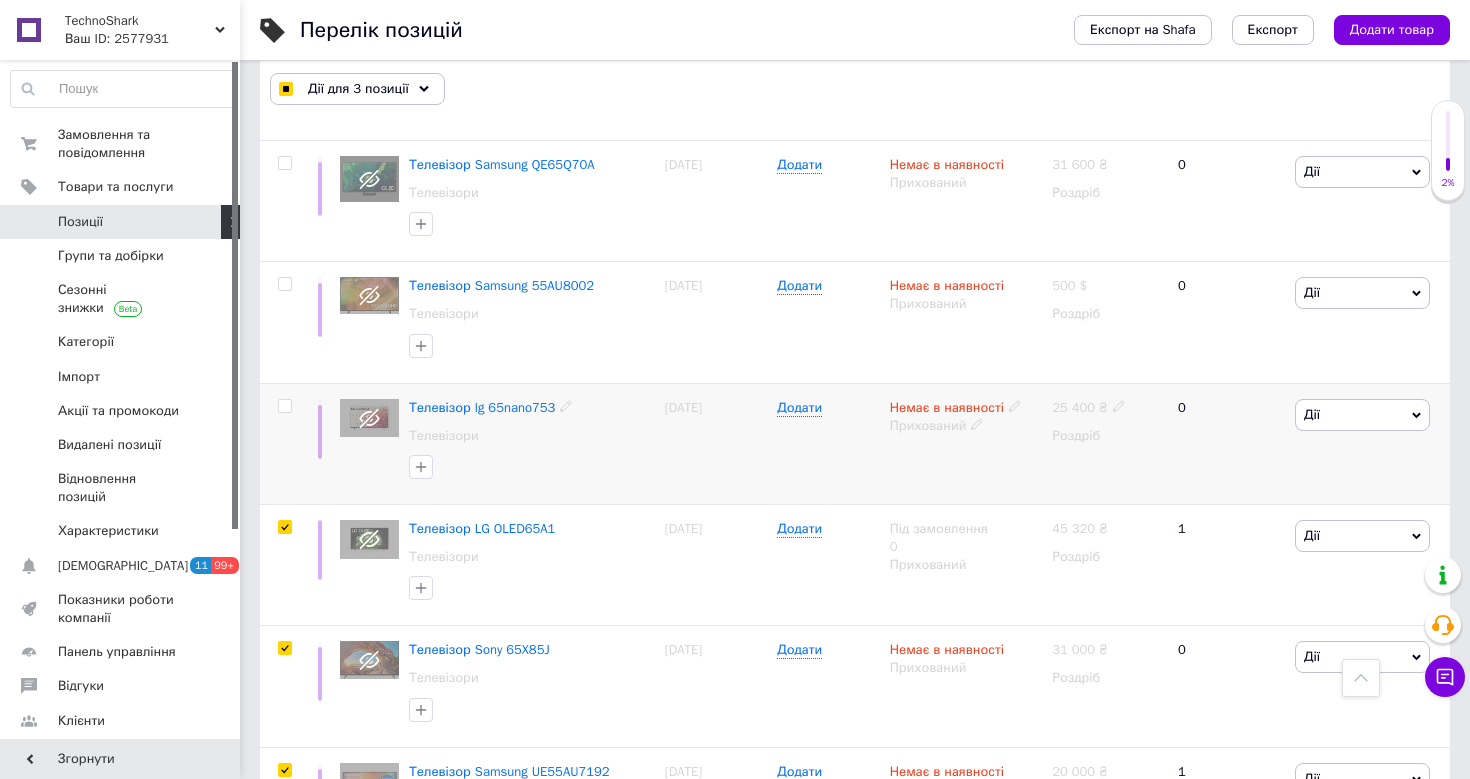 click at bounding box center [284, 406] 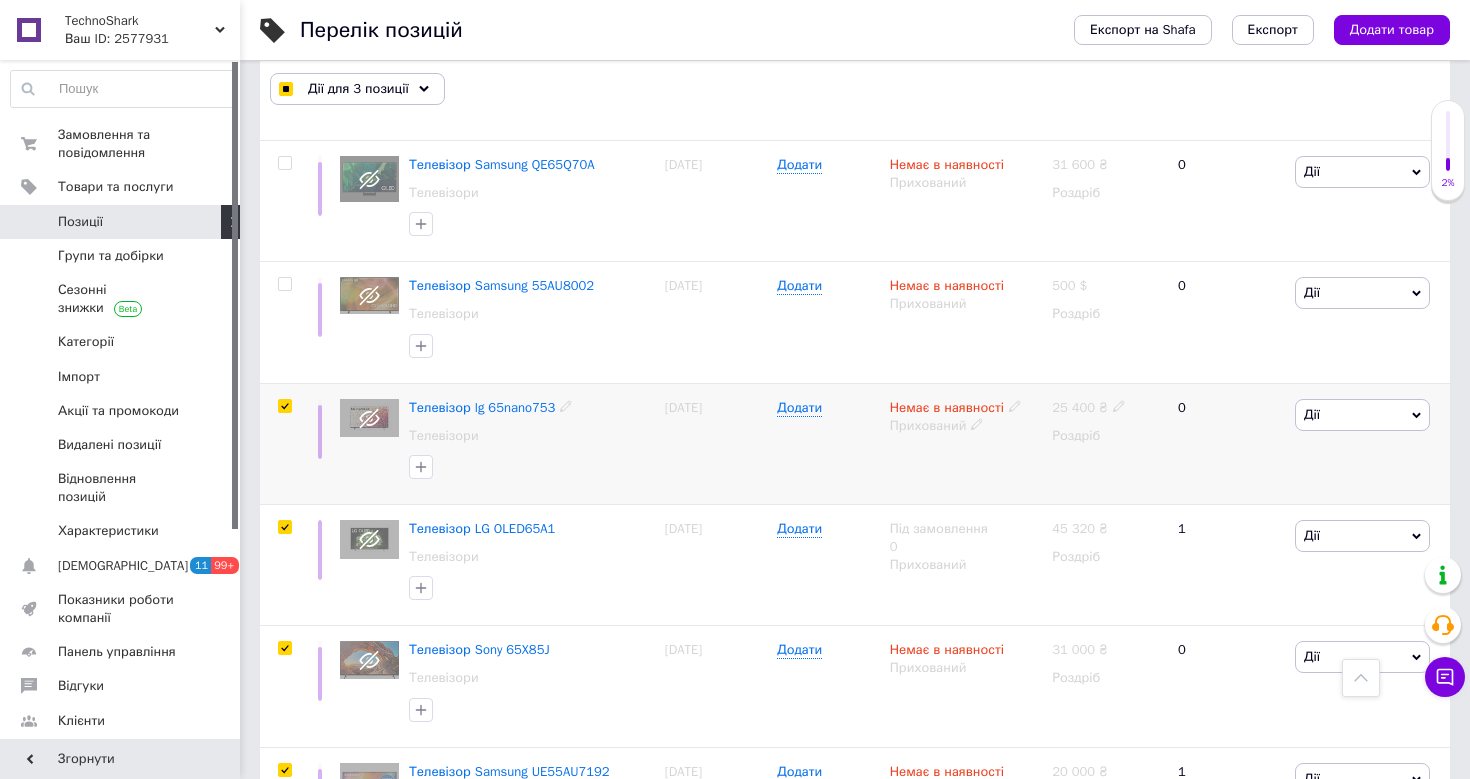 checkbox on "true" 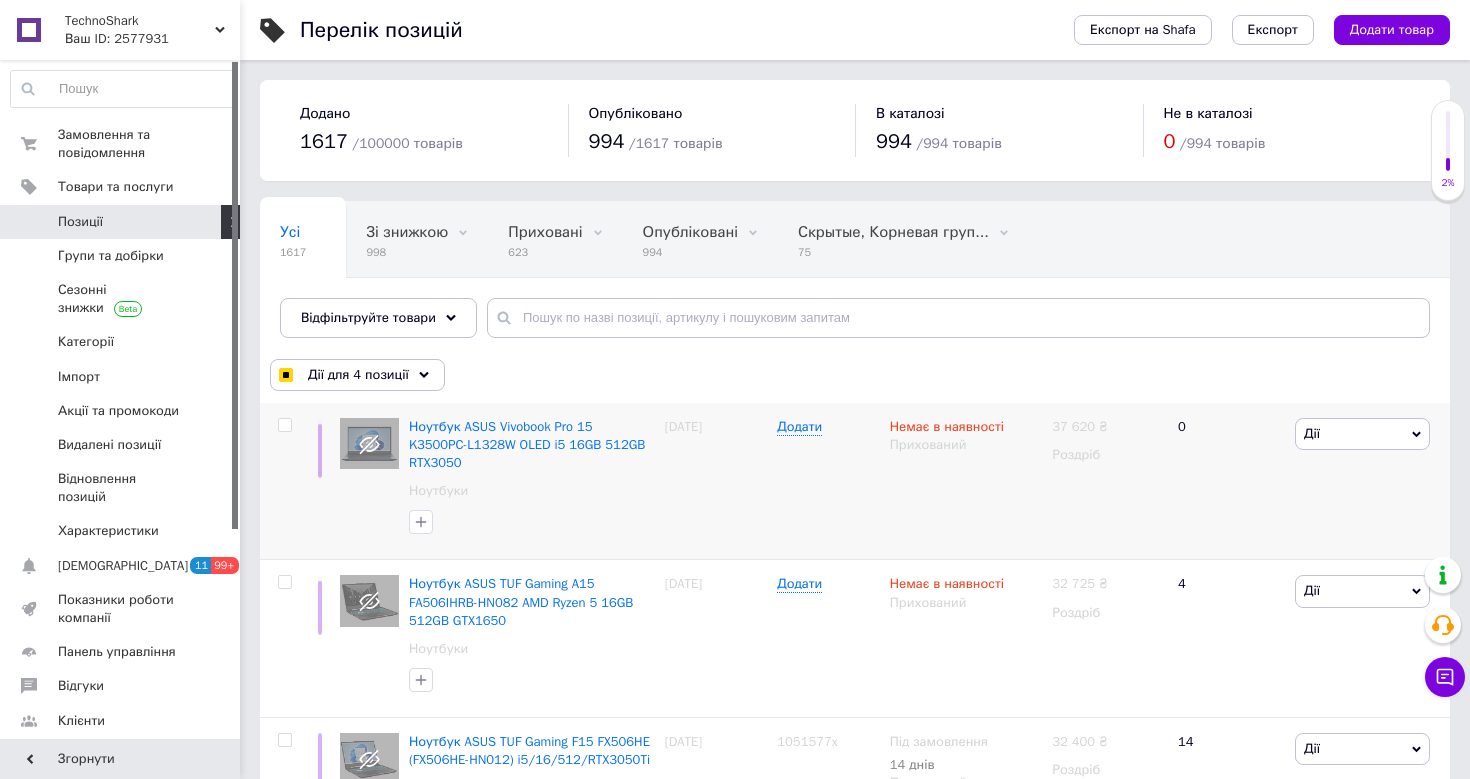 scroll, scrollTop: 0, scrollLeft: 0, axis: both 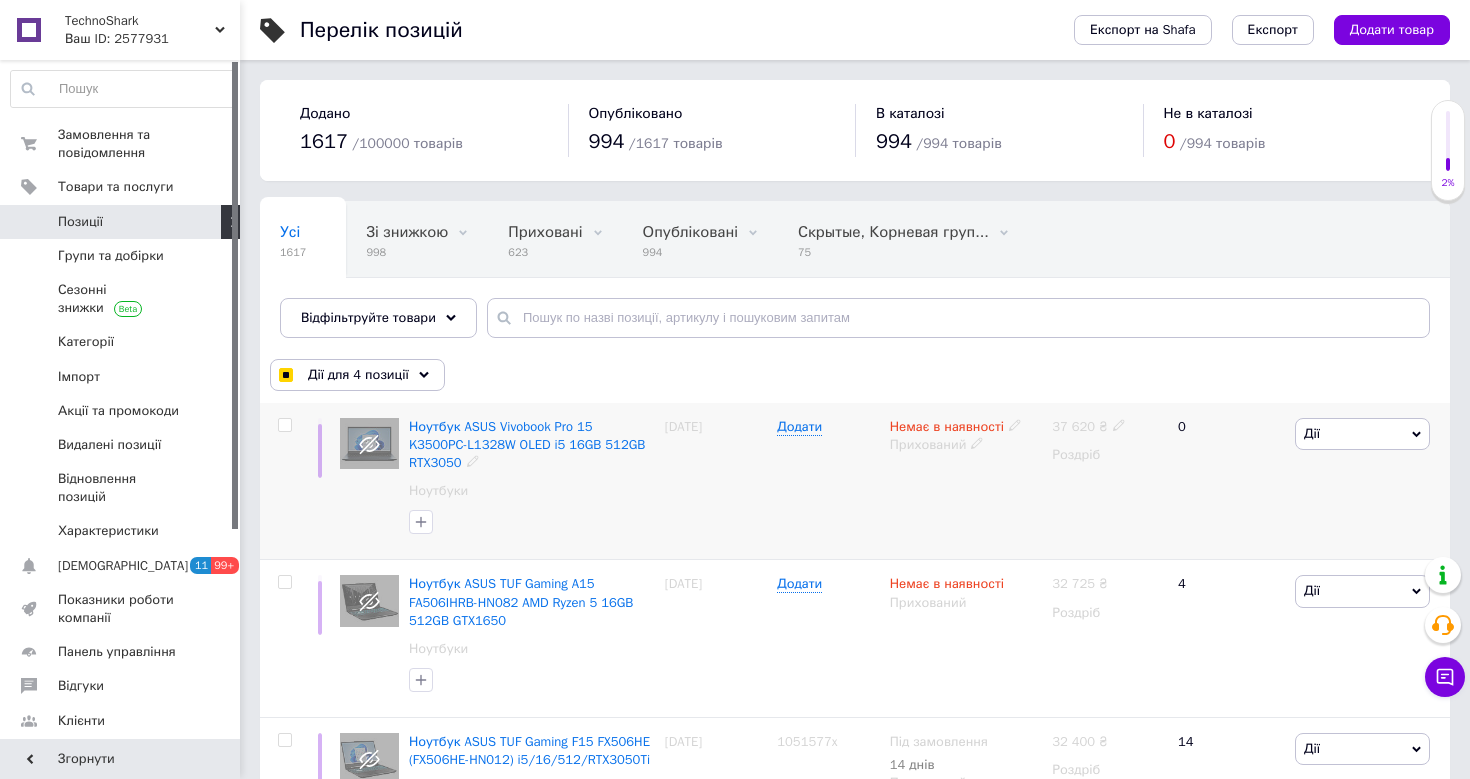 click at bounding box center [284, 425] 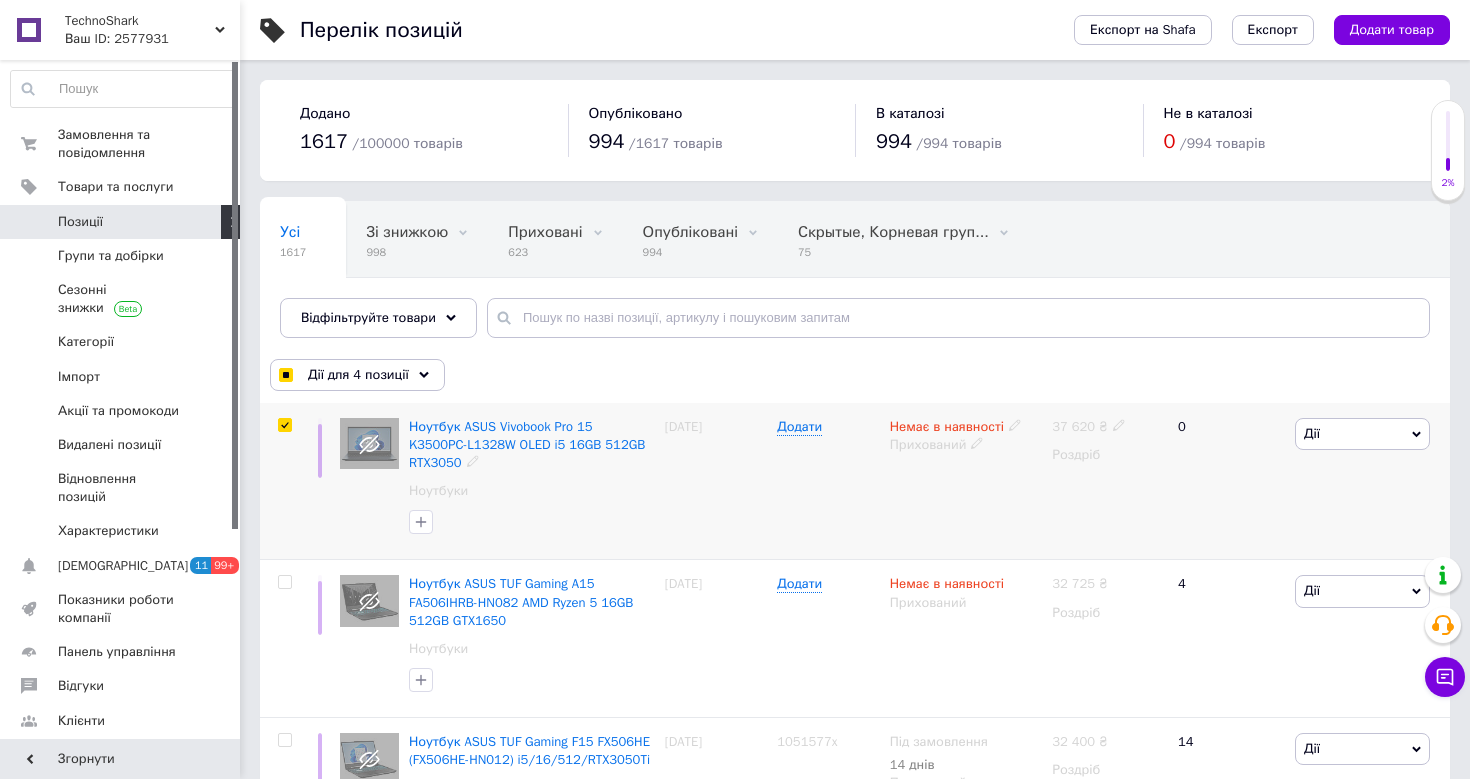 checkbox on "true" 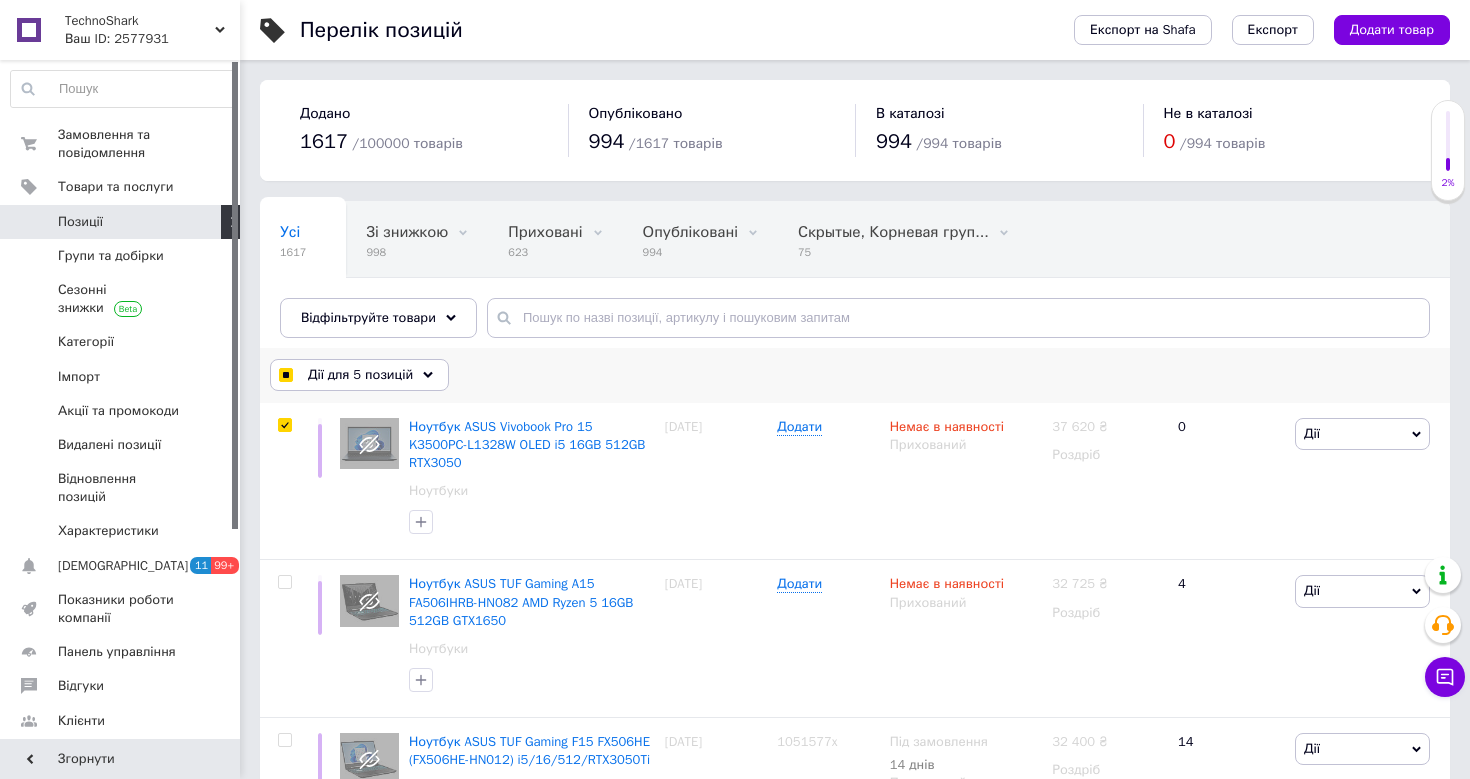 click at bounding box center (285, 375) 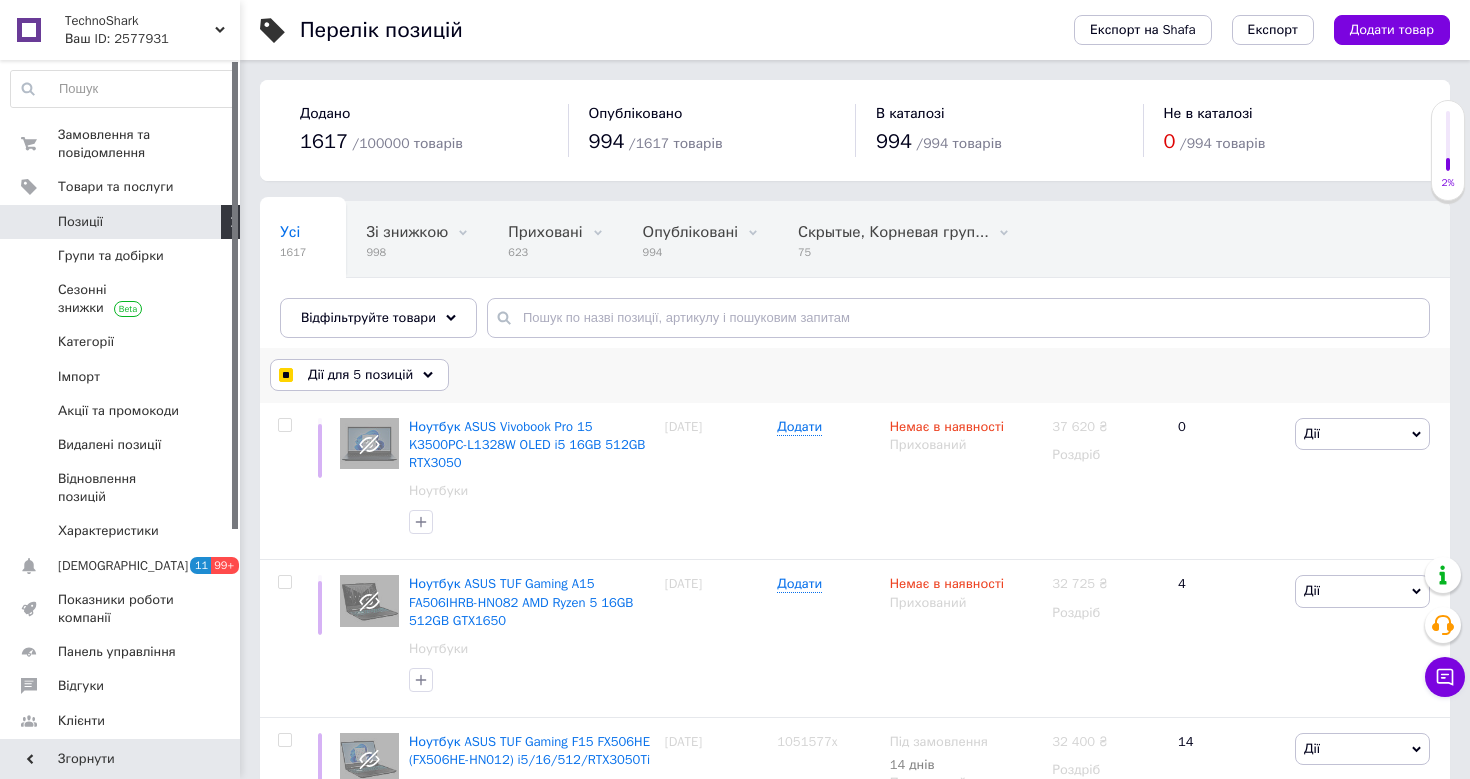checkbox on "false" 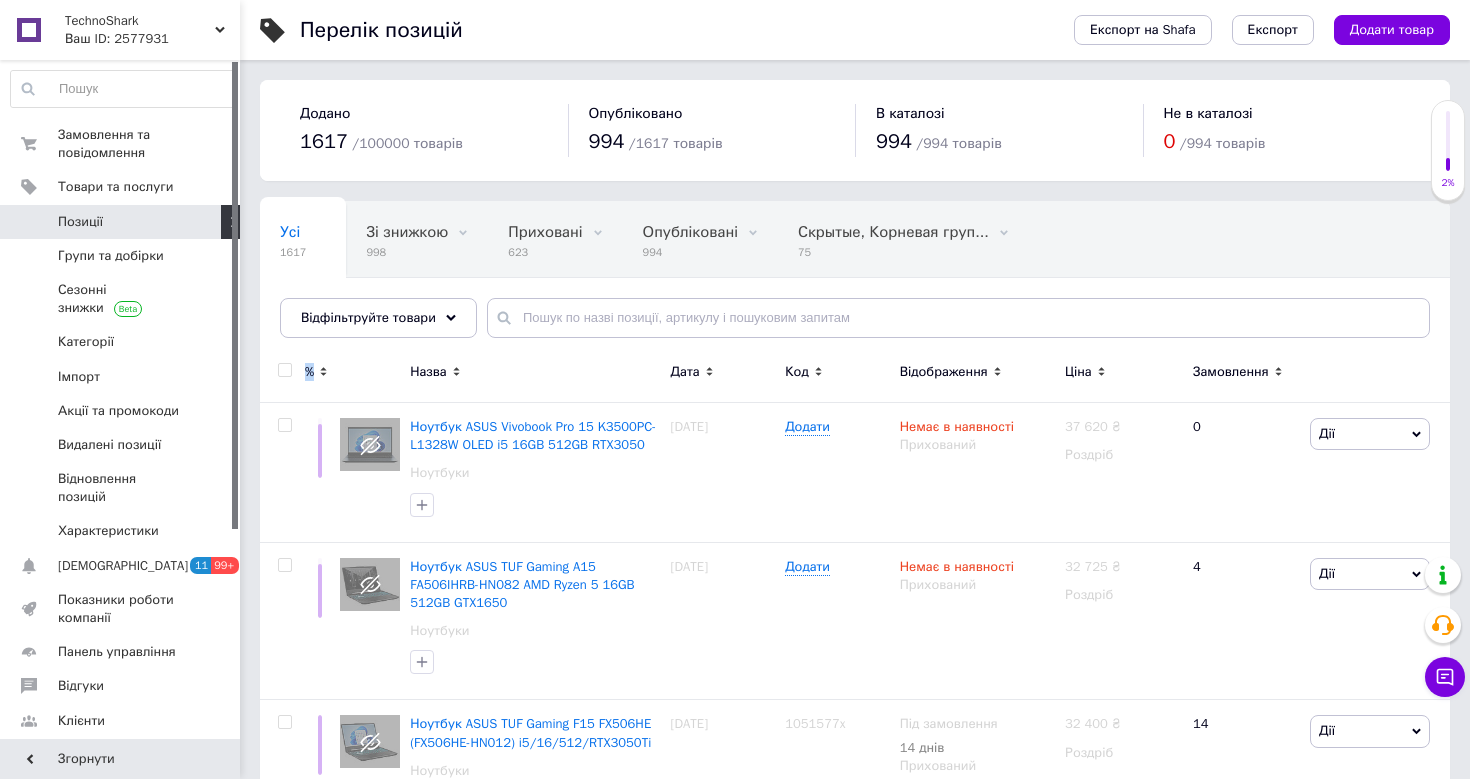 click at bounding box center [282, 375] 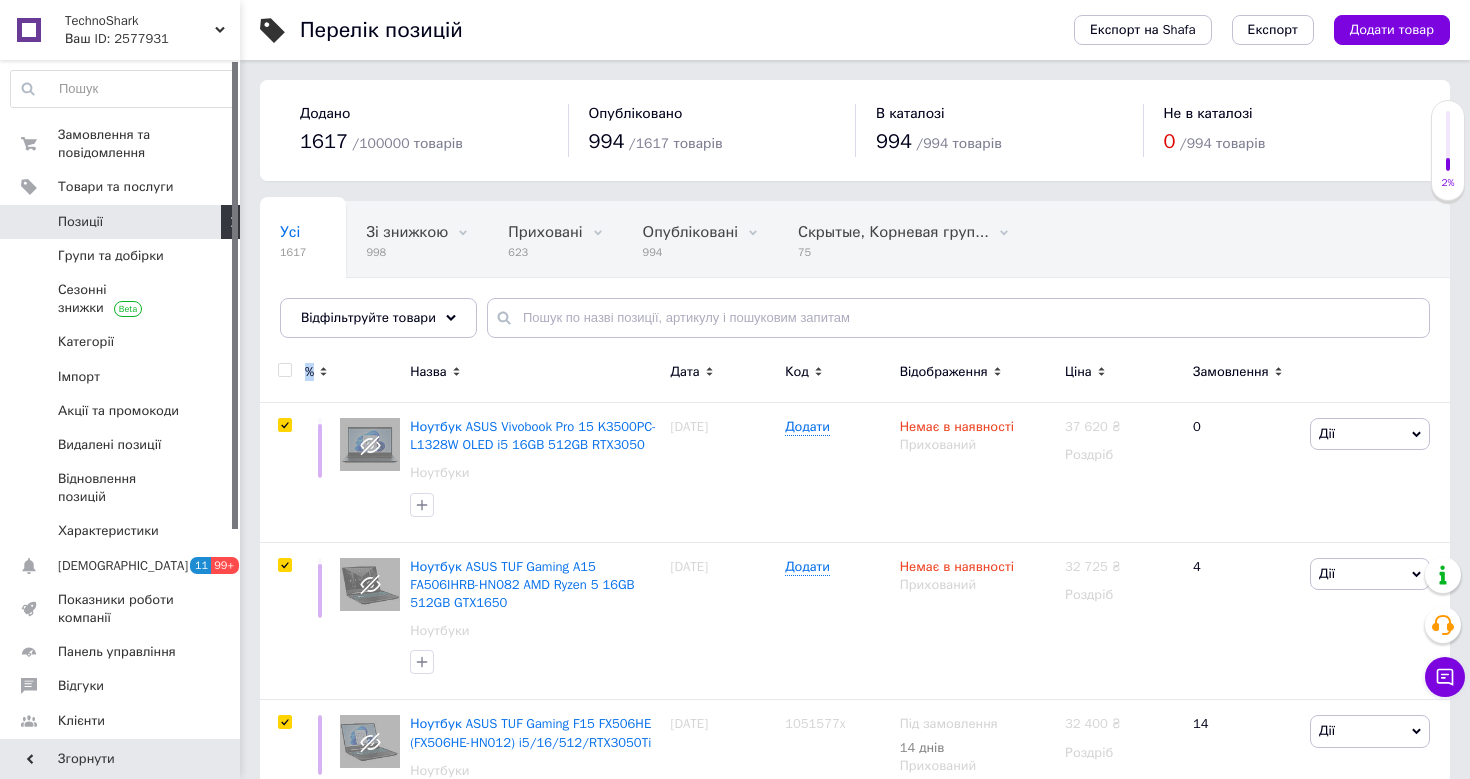 checkbox on "true" 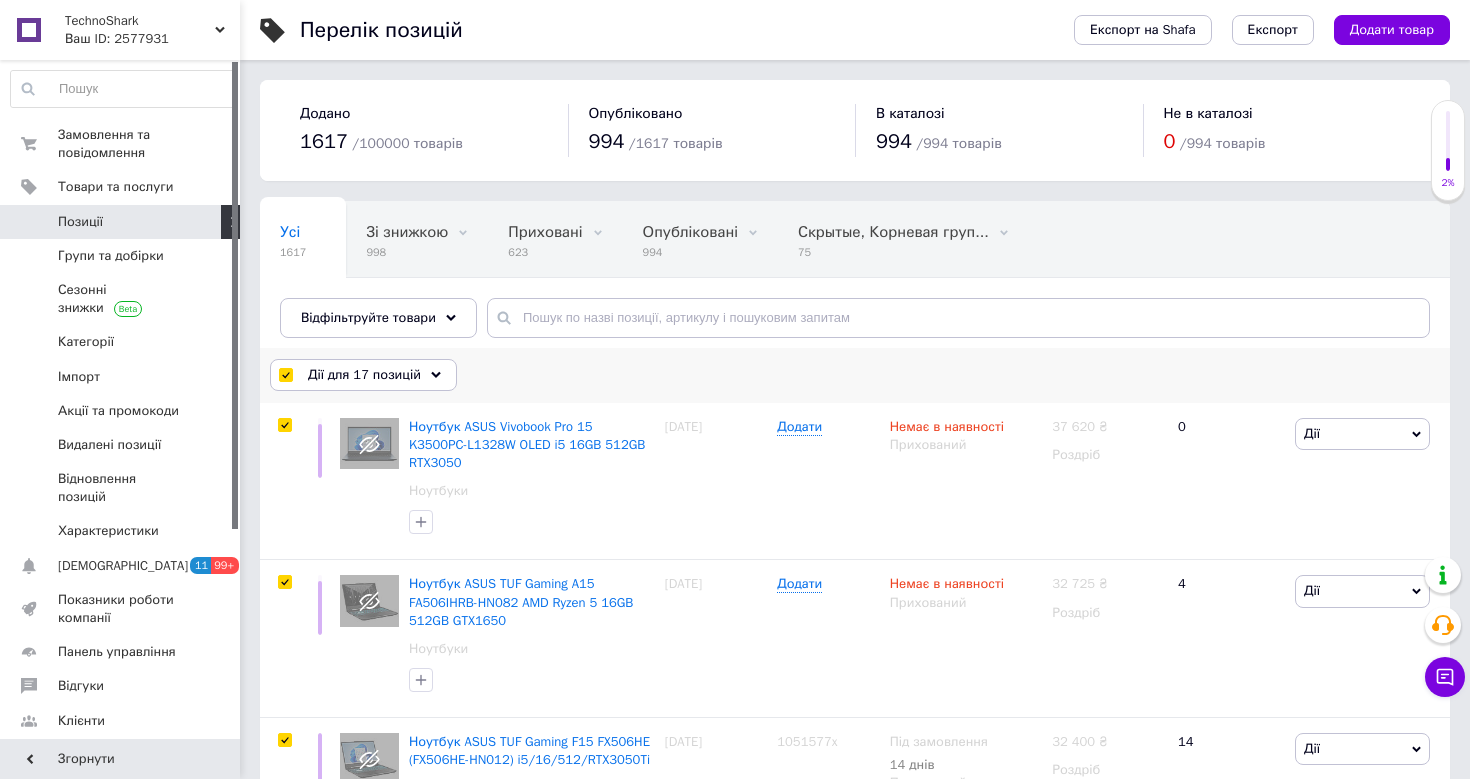 click on "Дії для 17 позицій" at bounding box center [364, 375] 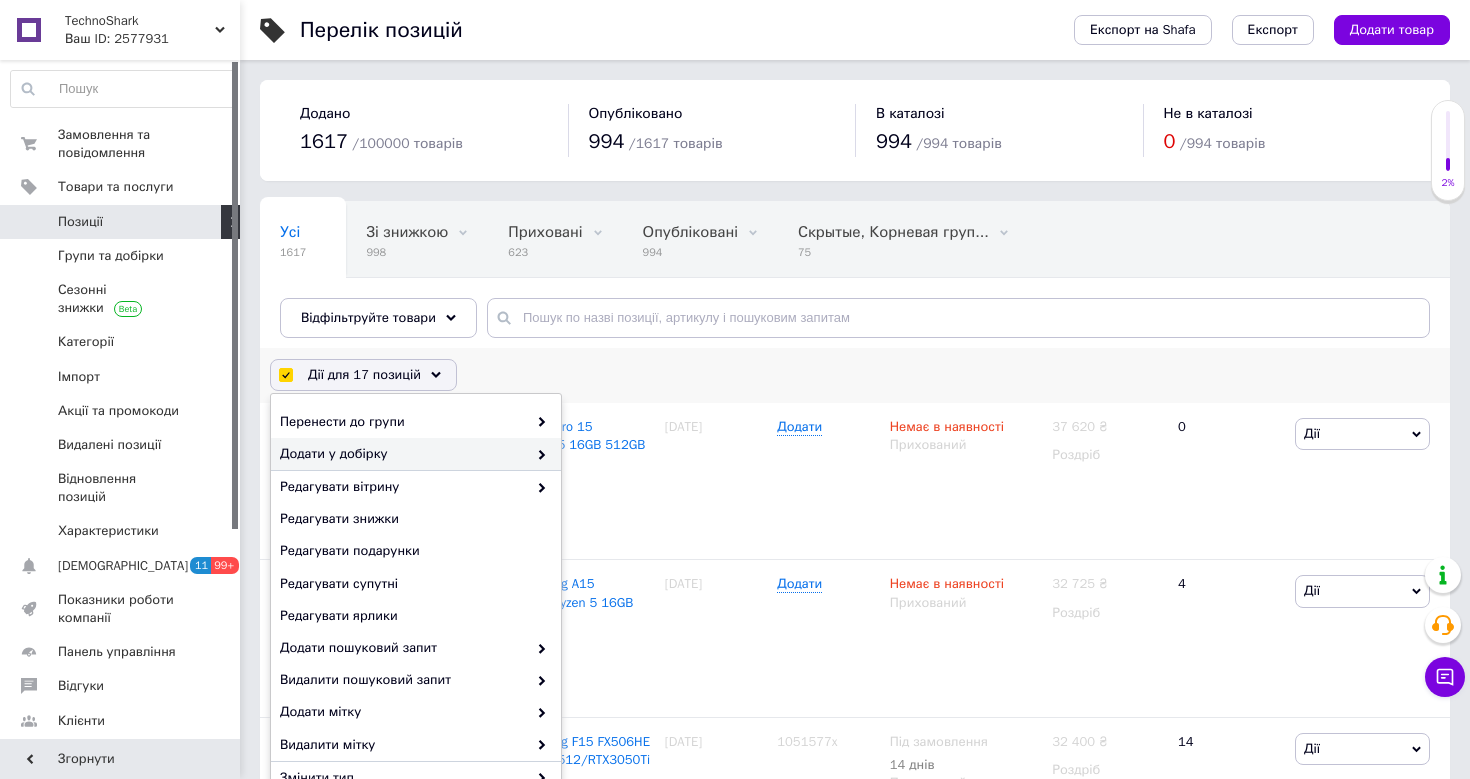 scroll, scrollTop: 92, scrollLeft: 0, axis: vertical 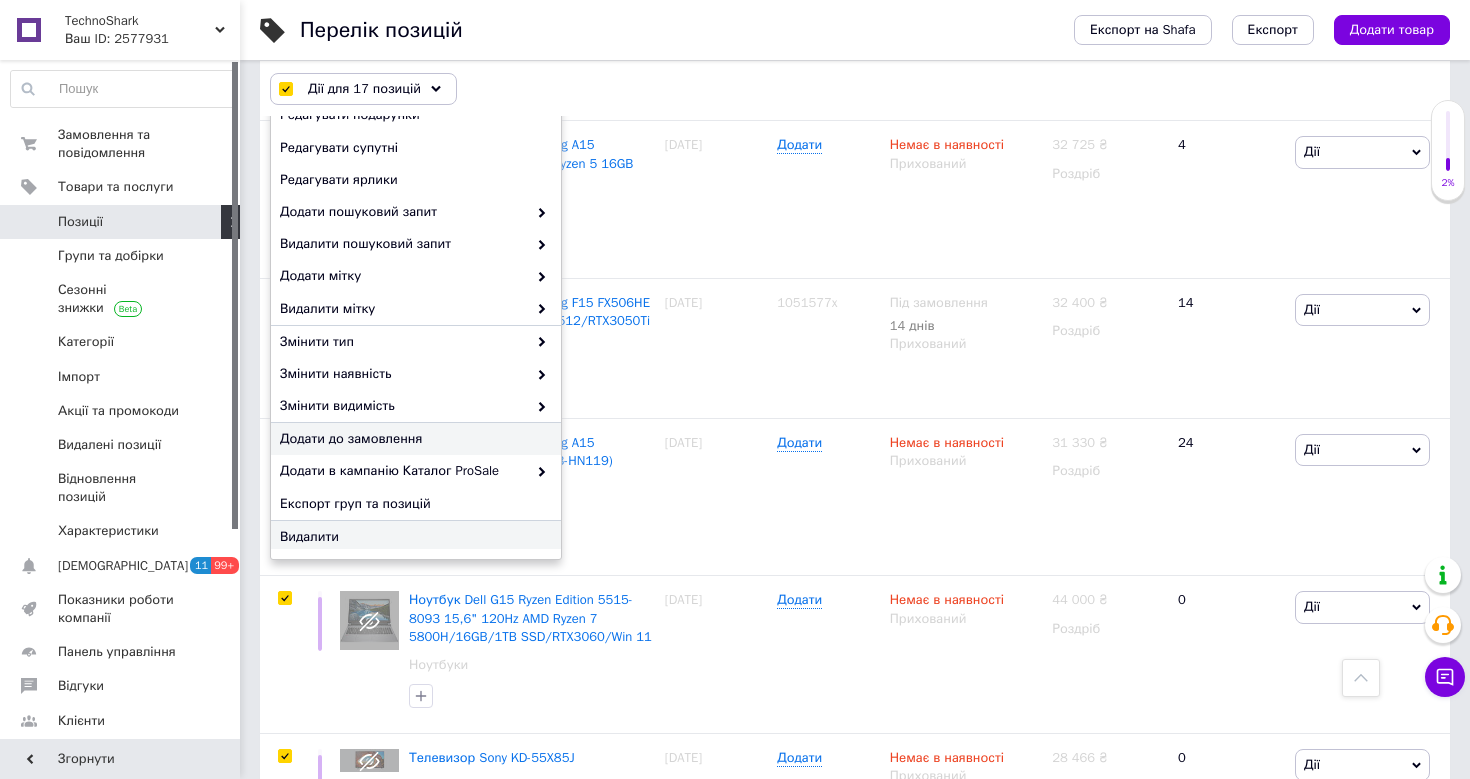 click on "Видалити" at bounding box center (413, 537) 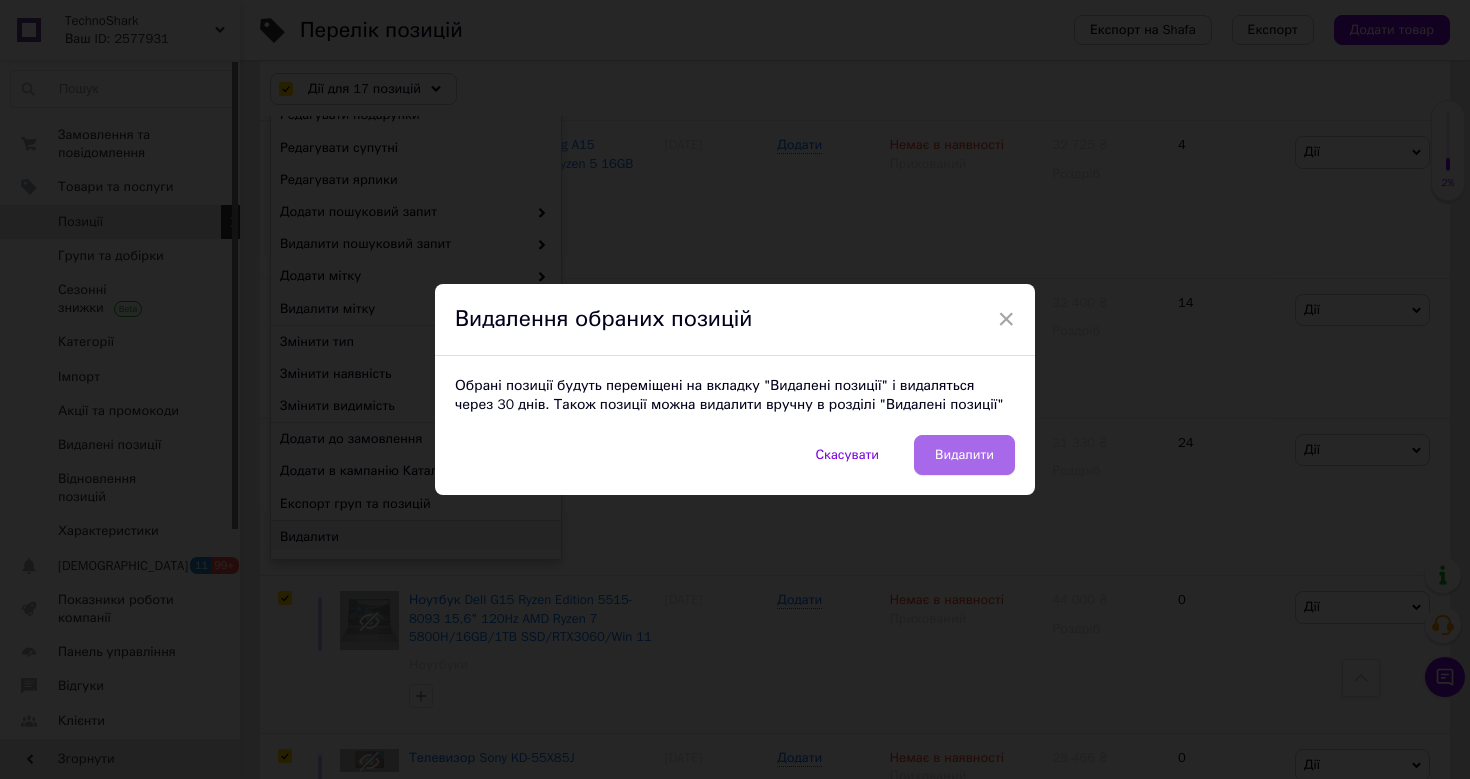 click on "Видалити" at bounding box center (964, 455) 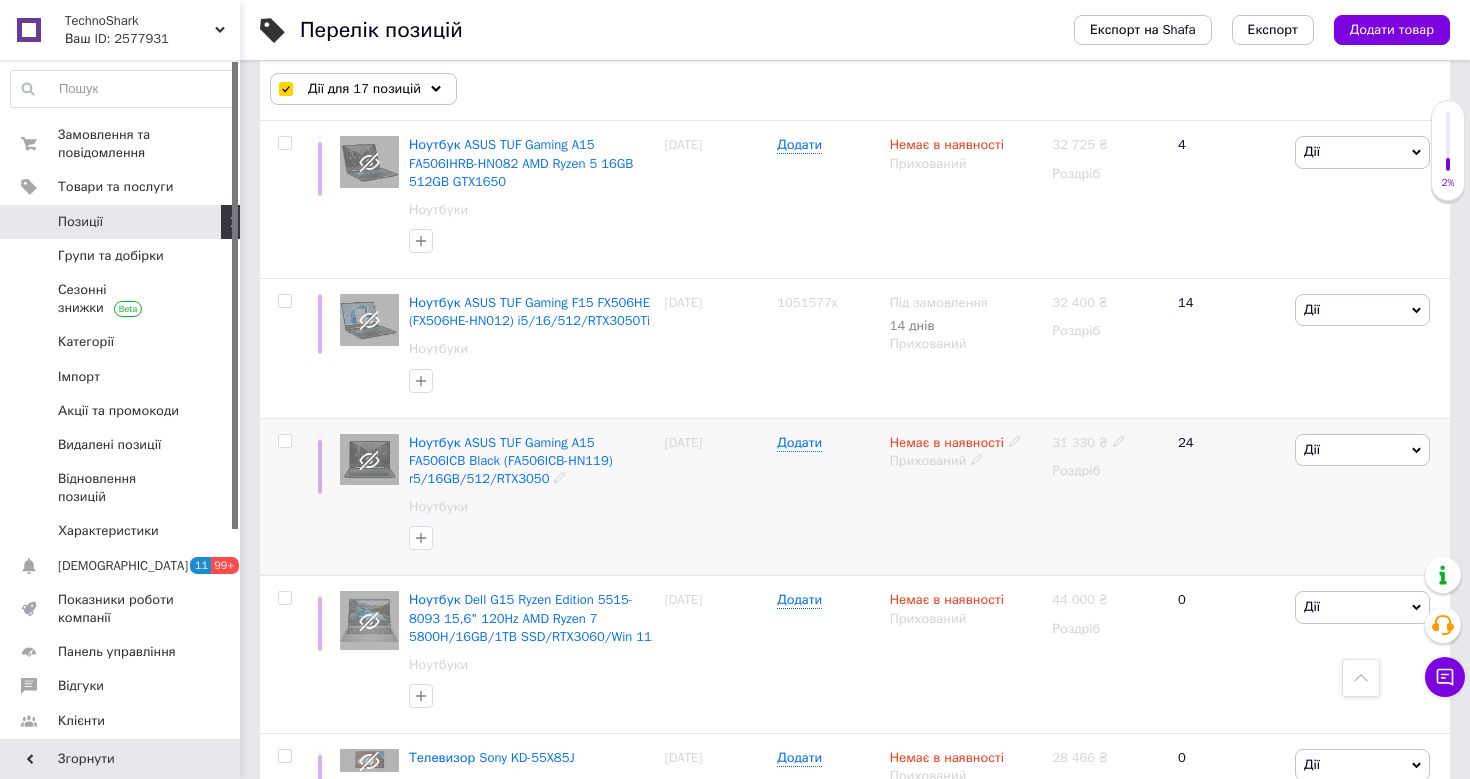 checkbox on "false" 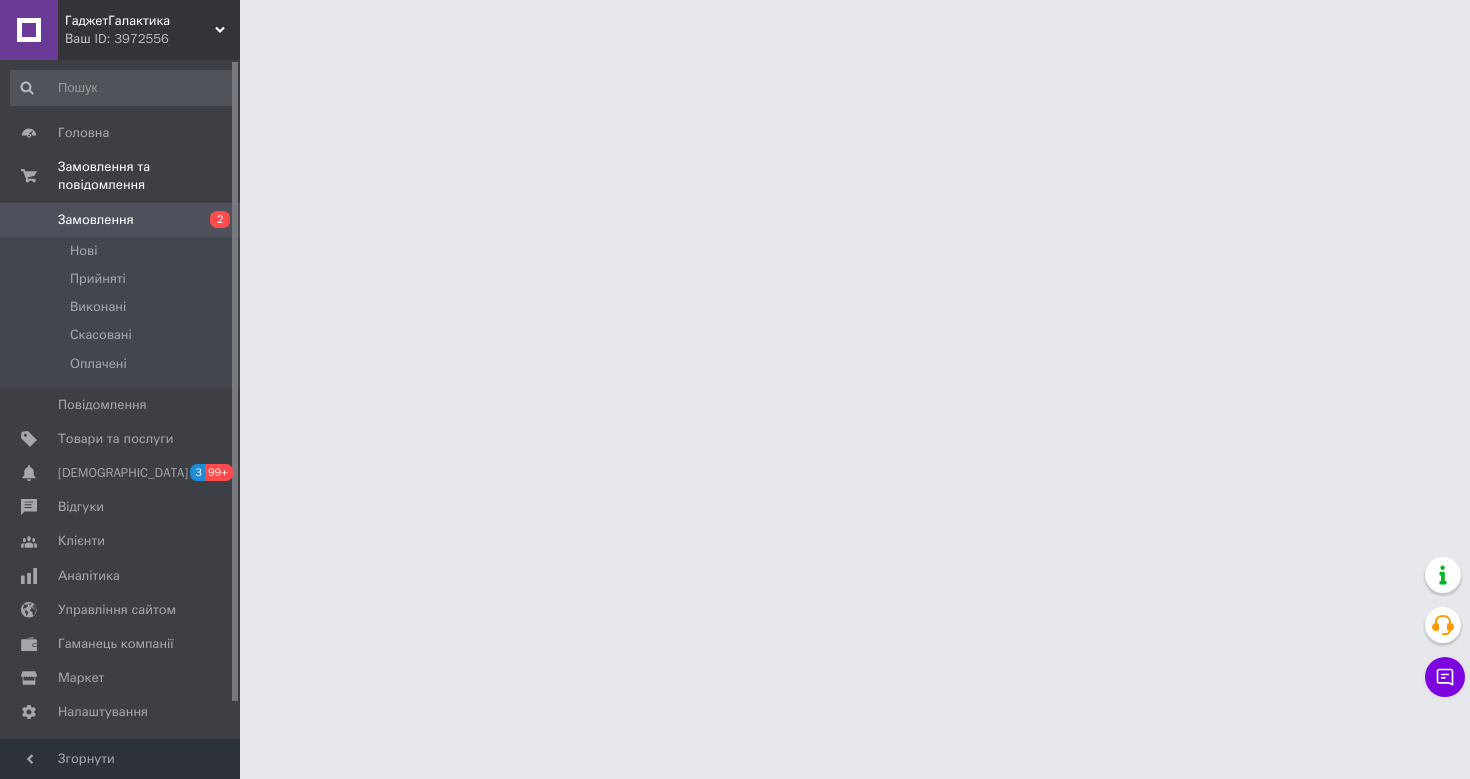 scroll, scrollTop: 0, scrollLeft: 0, axis: both 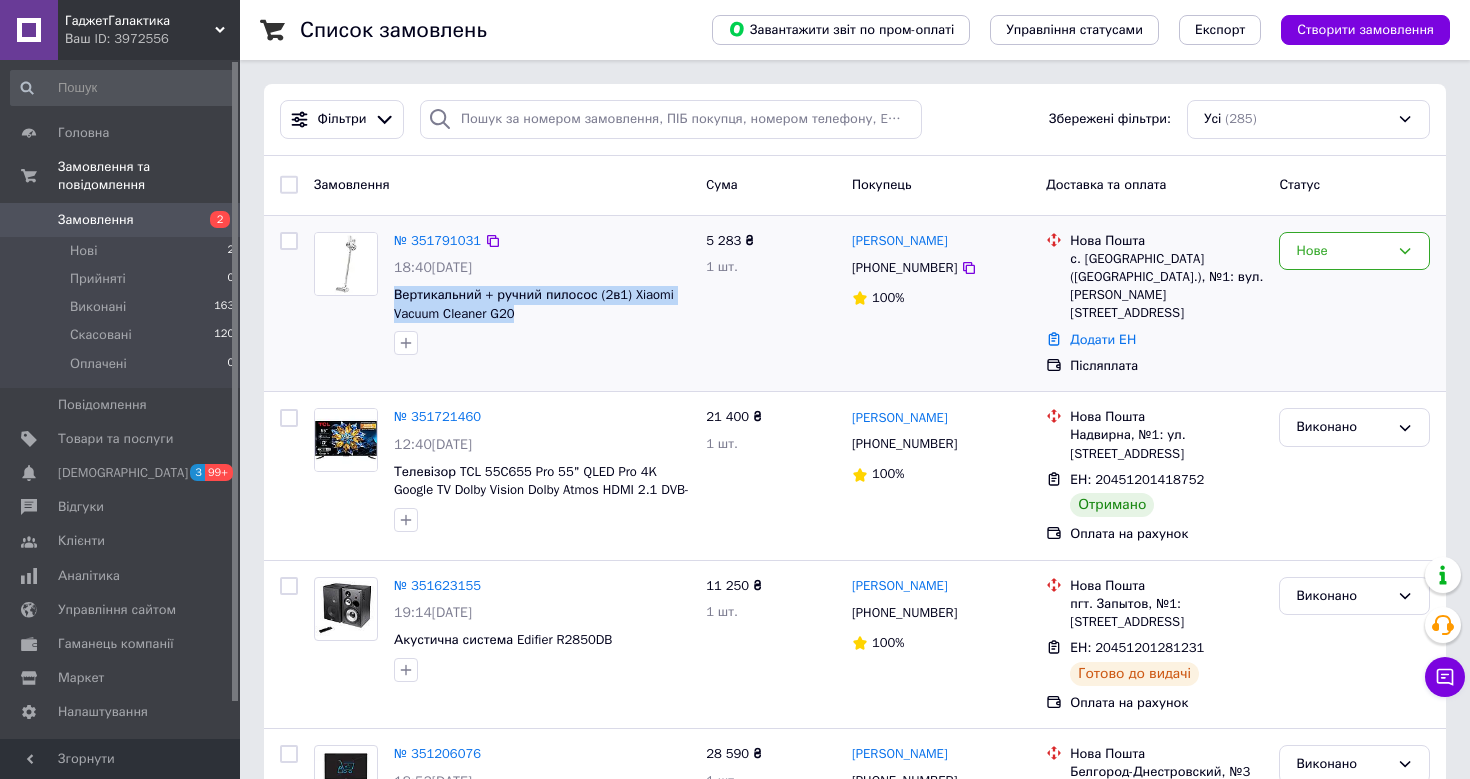 drag, startPoint x: 546, startPoint y: 313, endPoint x: 390, endPoint y: 298, distance: 156.7195 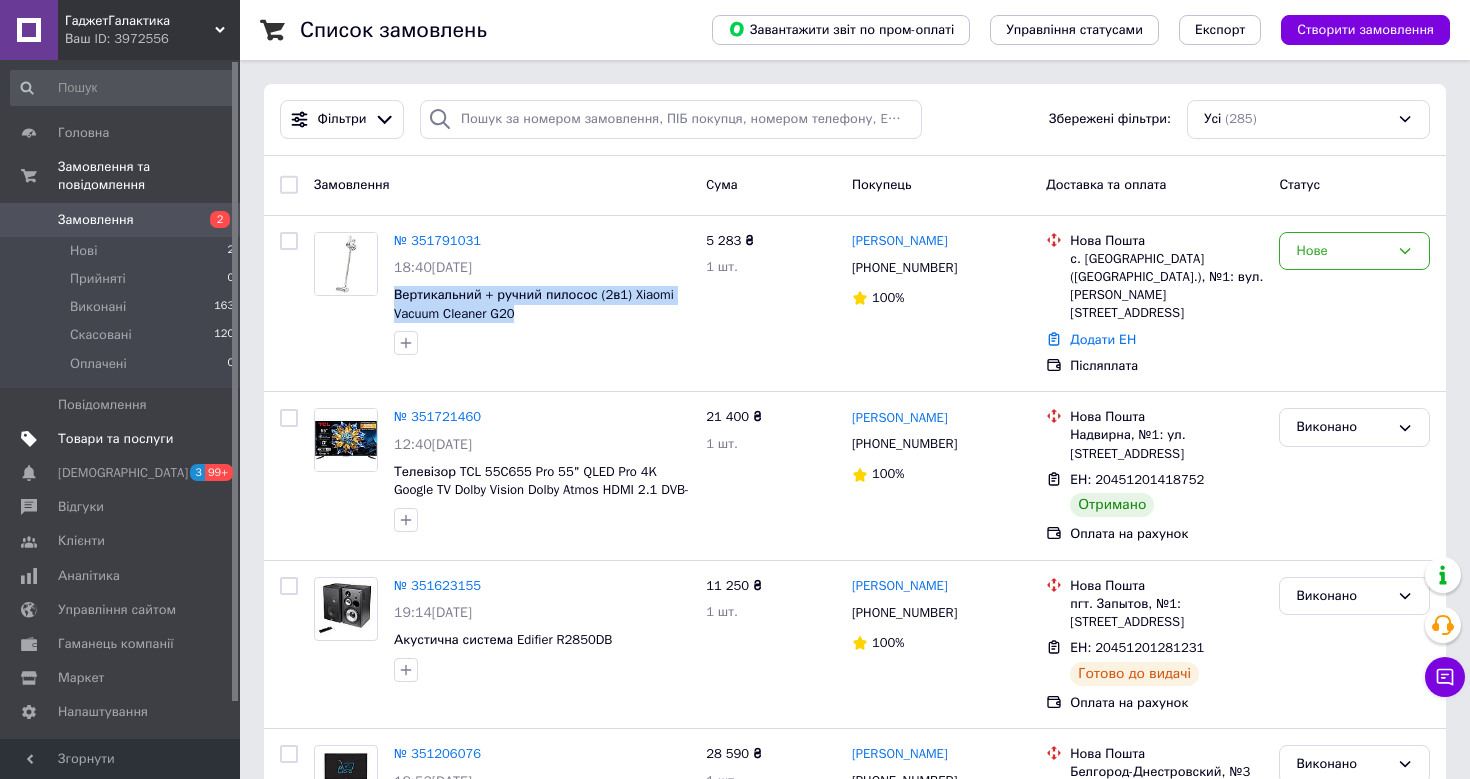 click on "Товари та послуги" at bounding box center [115, 439] 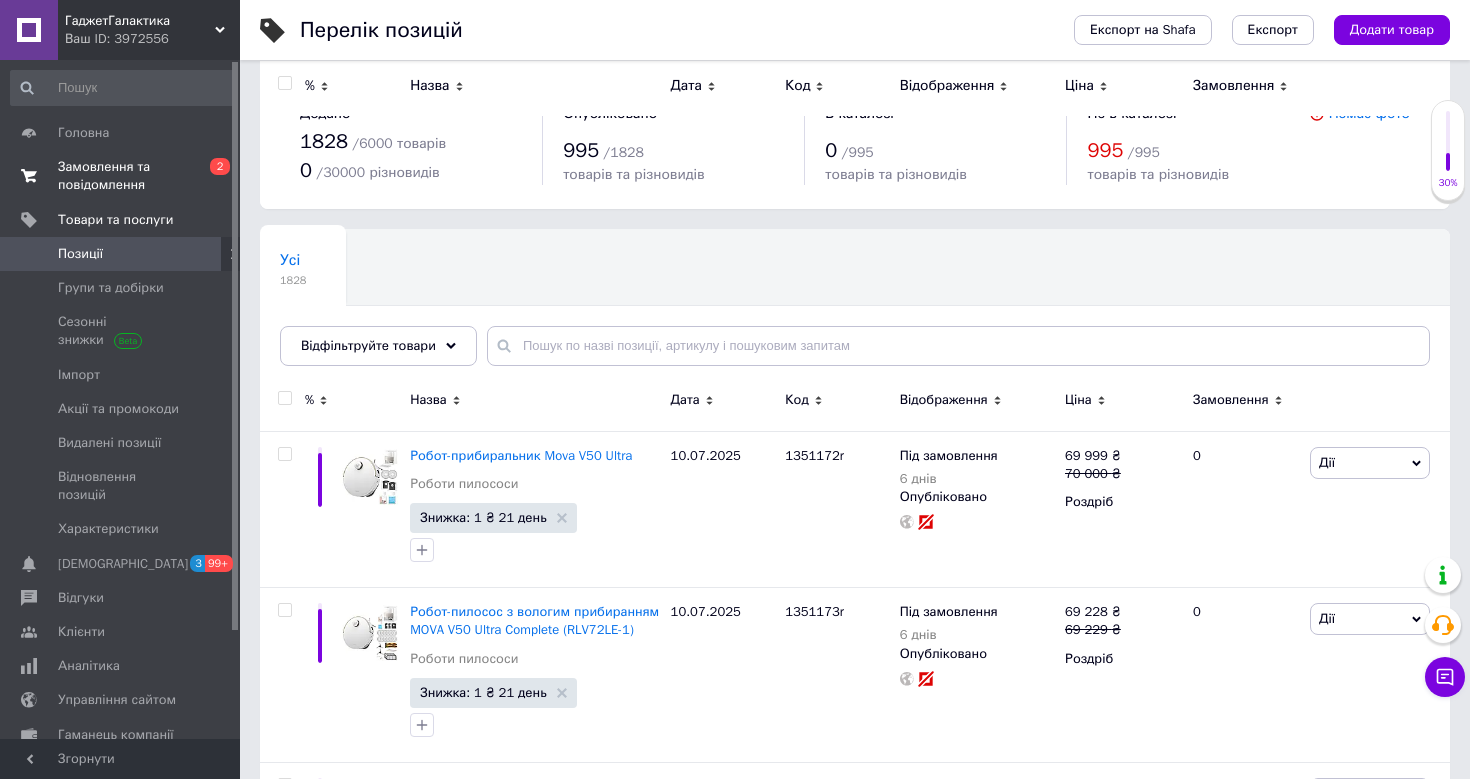 scroll, scrollTop: 0, scrollLeft: 0, axis: both 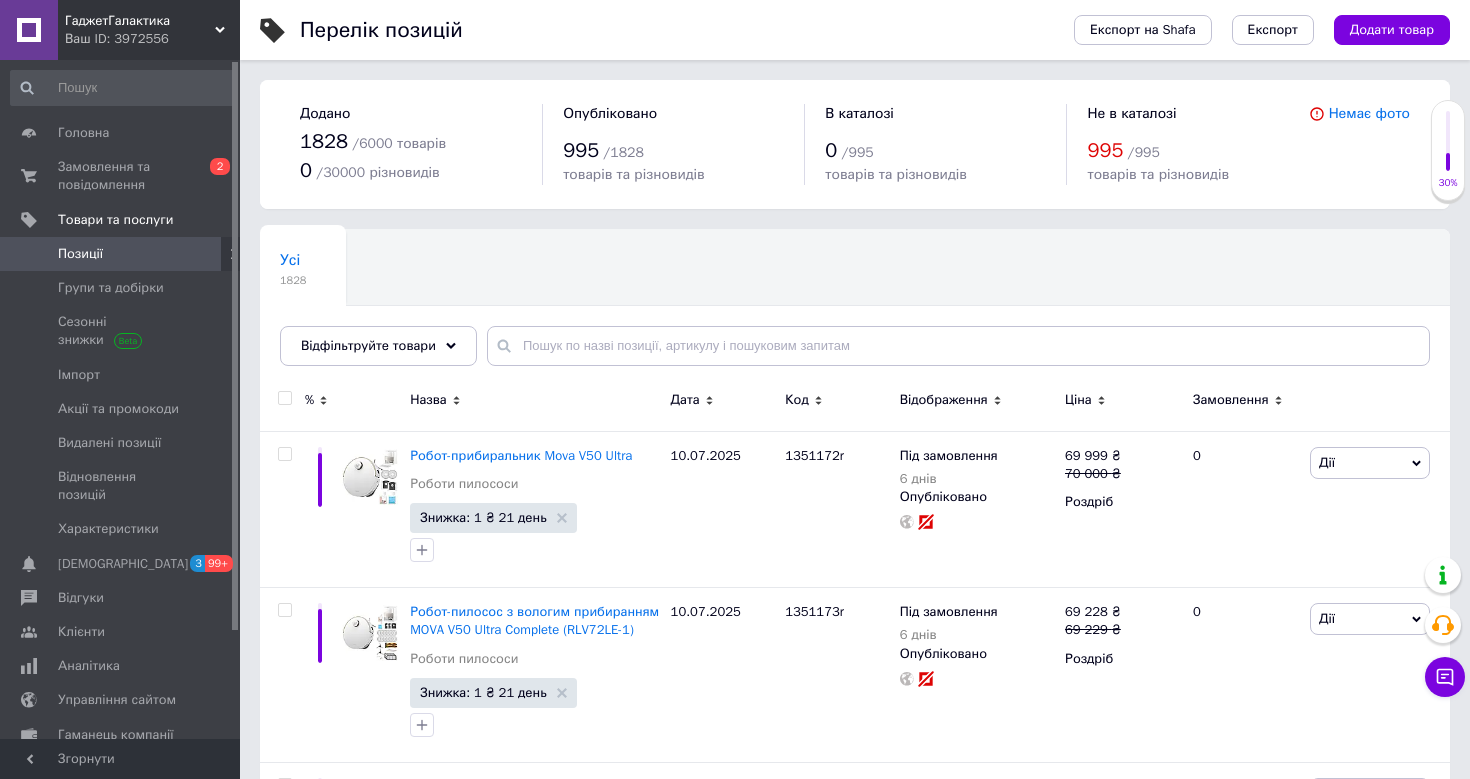 click on "Позиції" at bounding box center (121, 254) 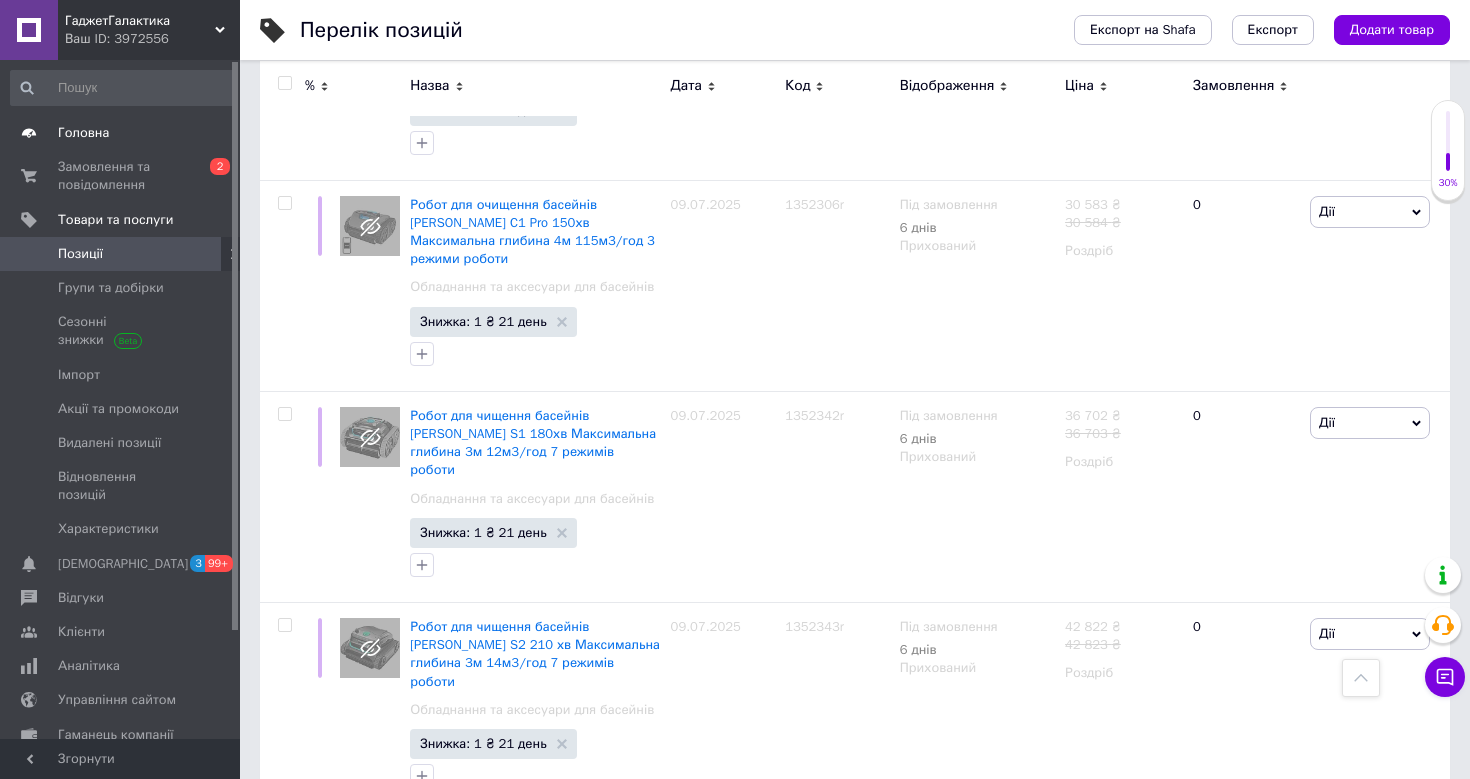 scroll, scrollTop: 4954, scrollLeft: 0, axis: vertical 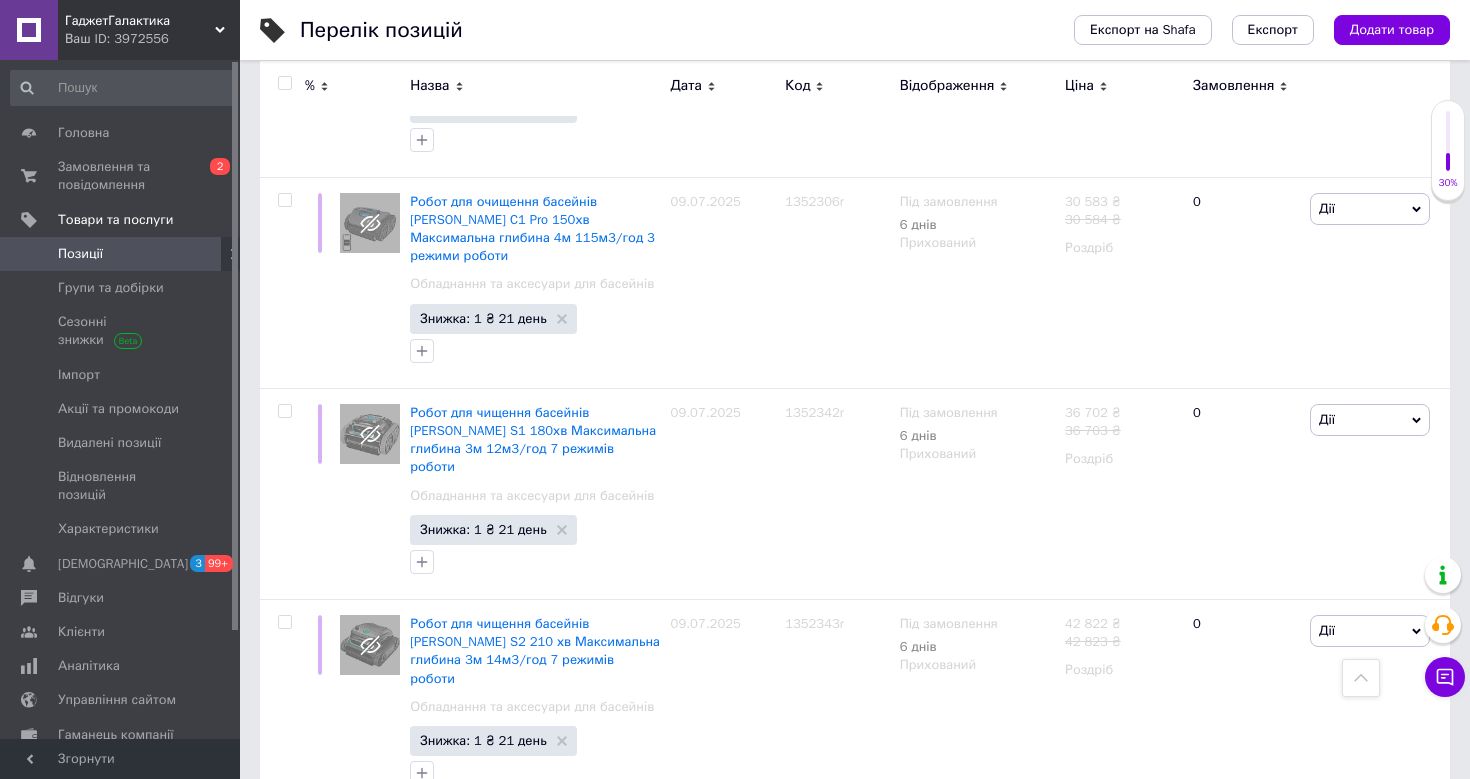 click 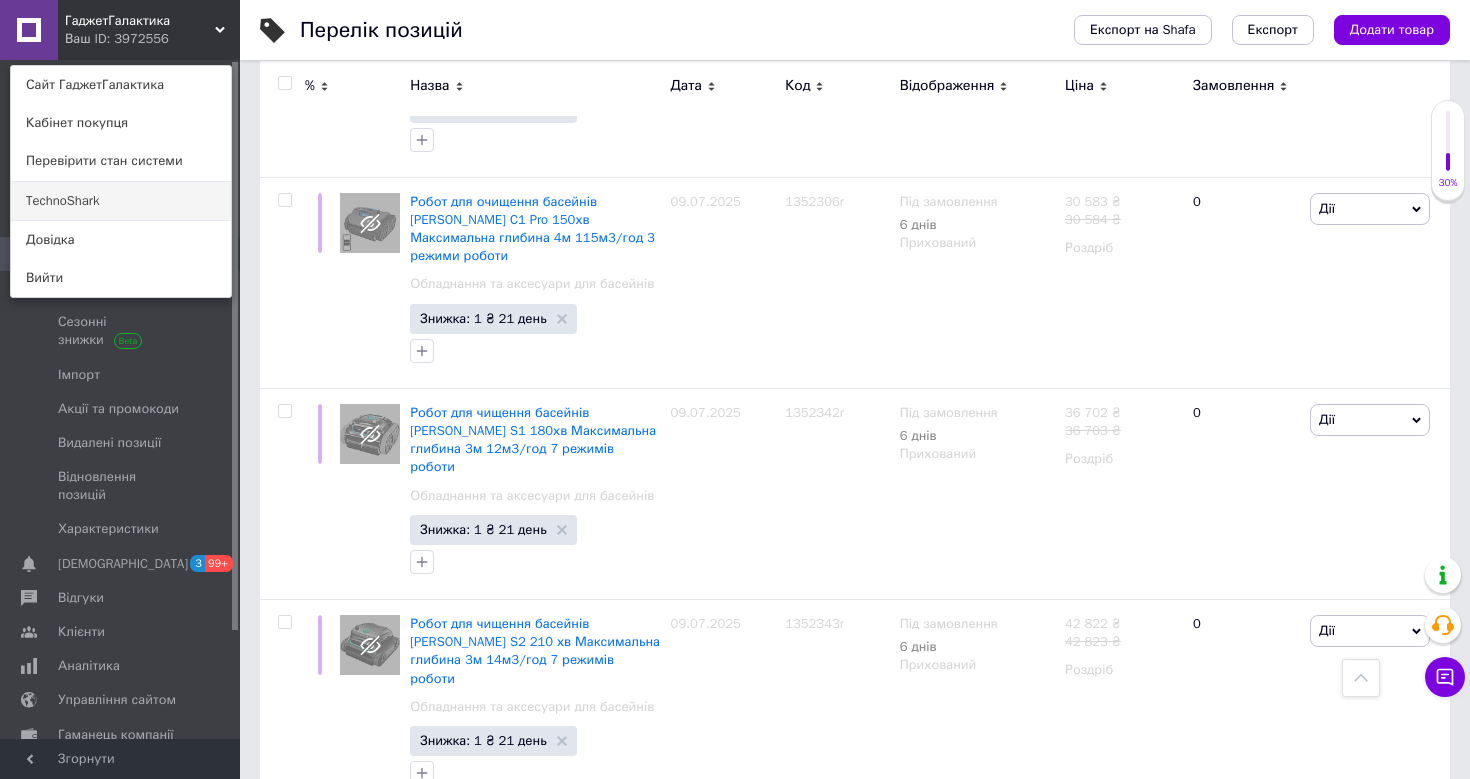 click on "TechnoShark" at bounding box center (121, 201) 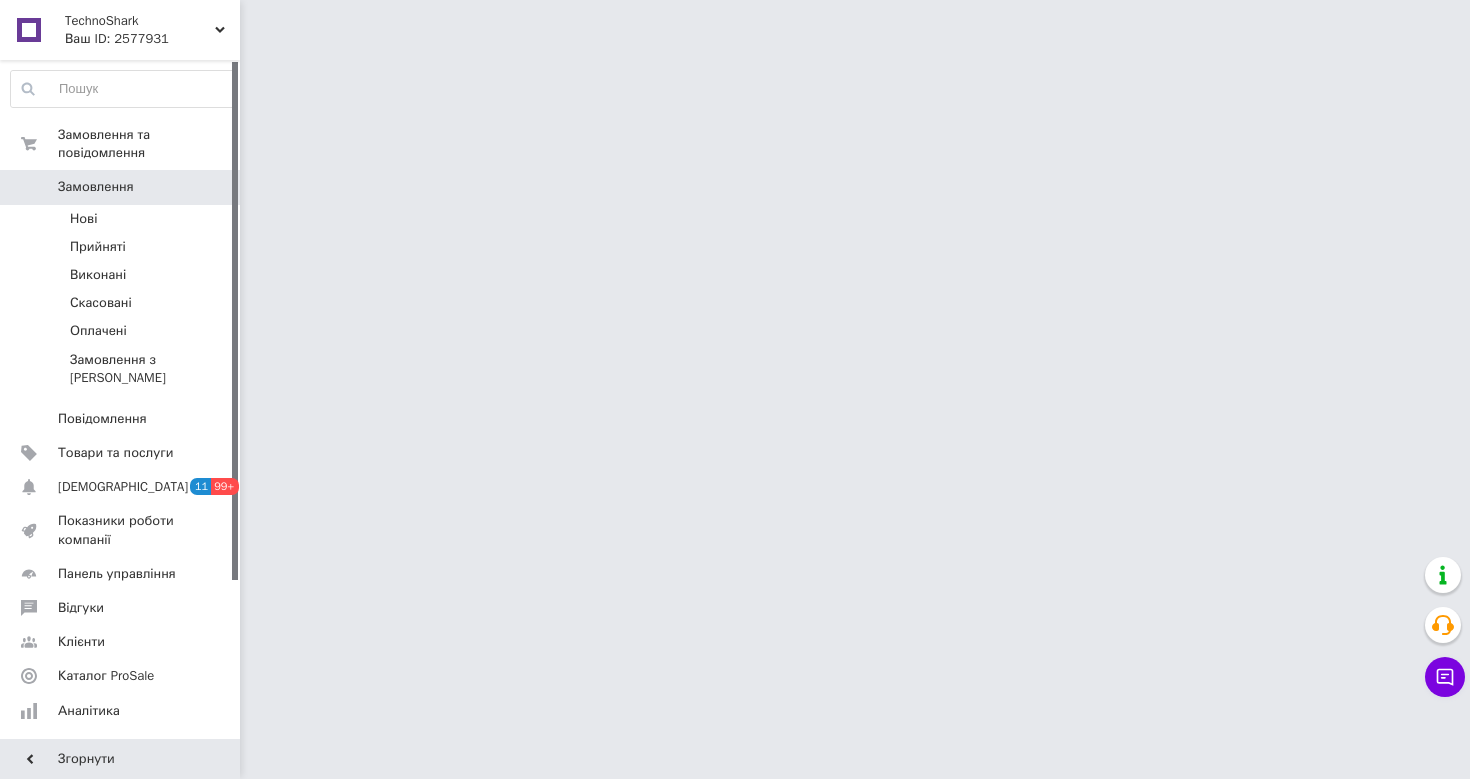scroll, scrollTop: 0, scrollLeft: 0, axis: both 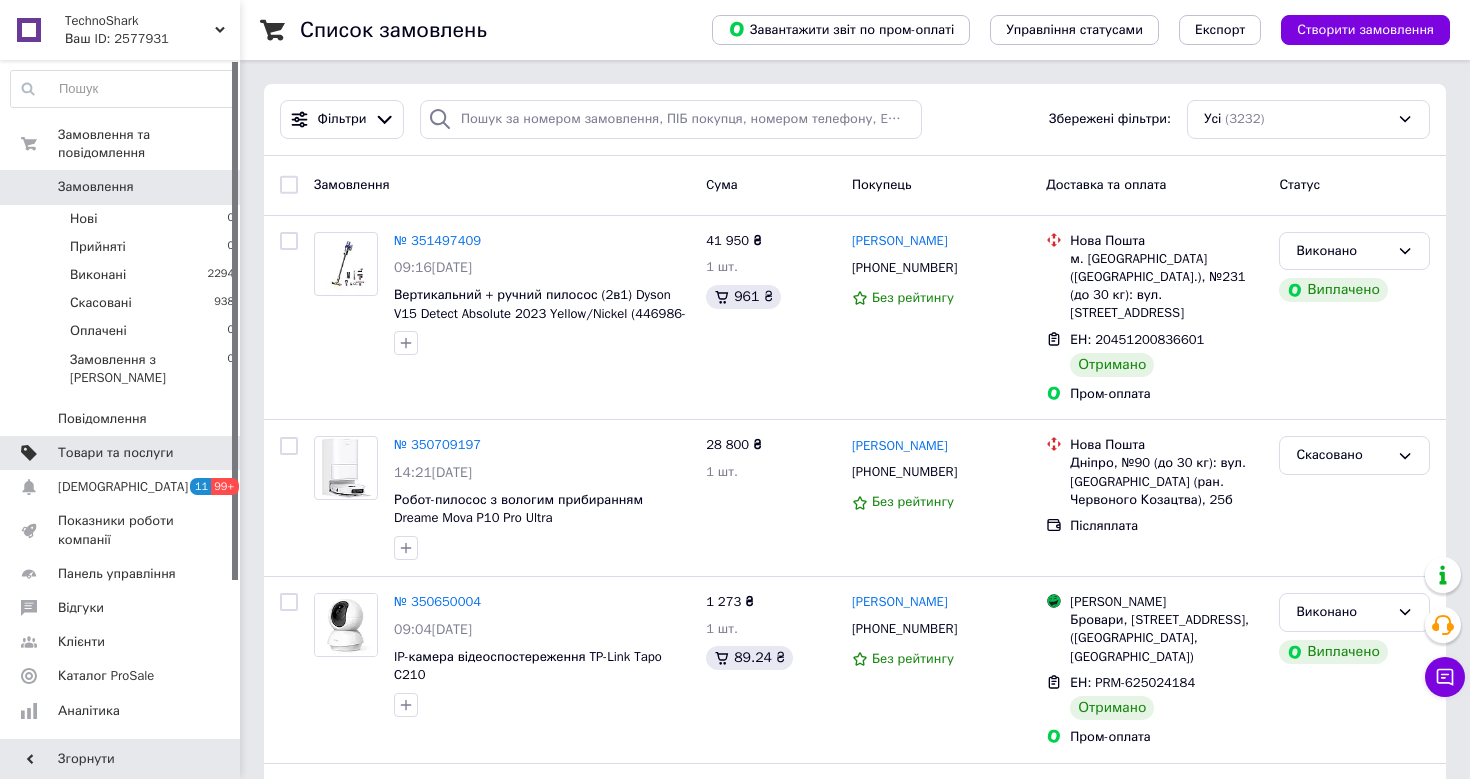click on "Товари та послуги" at bounding box center (115, 453) 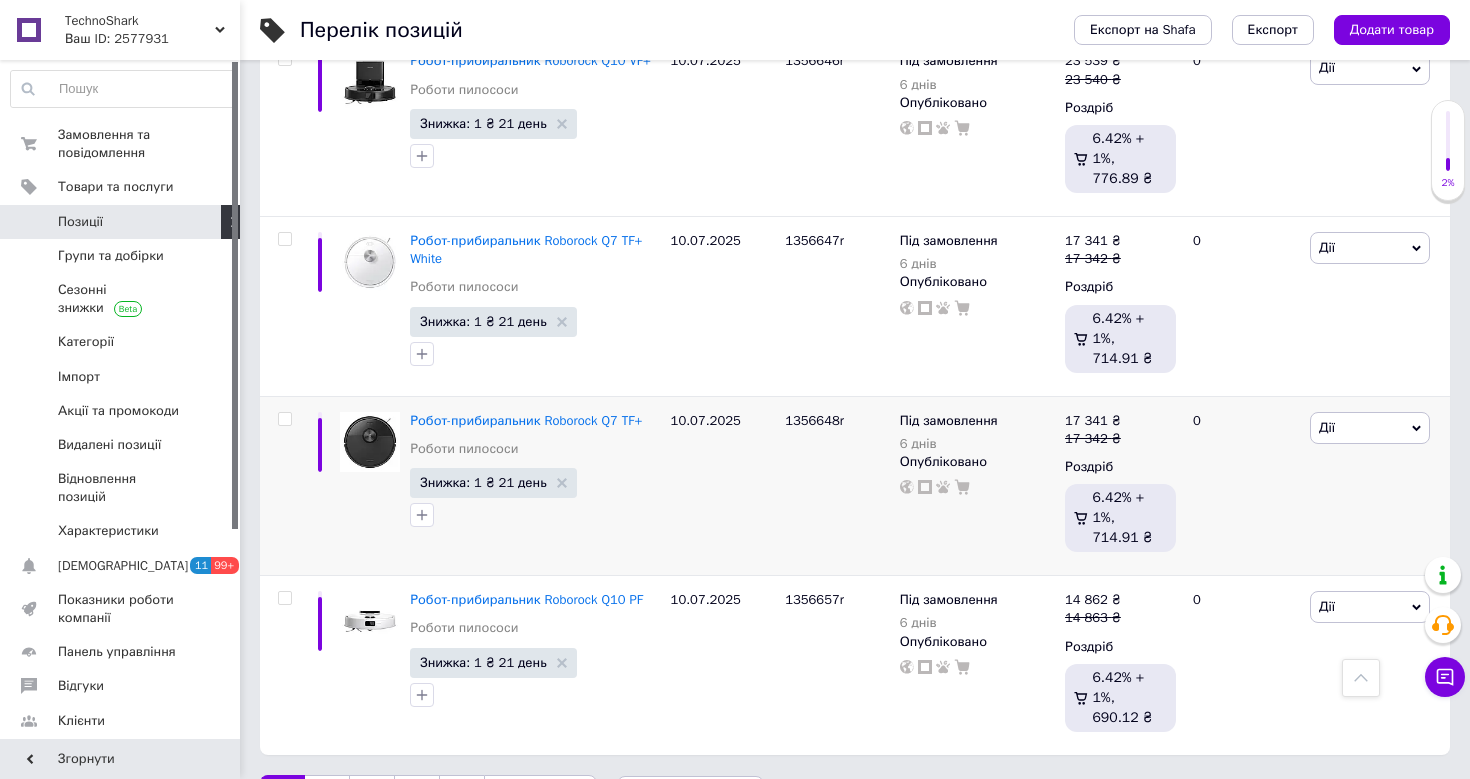 scroll, scrollTop: 17287, scrollLeft: 0, axis: vertical 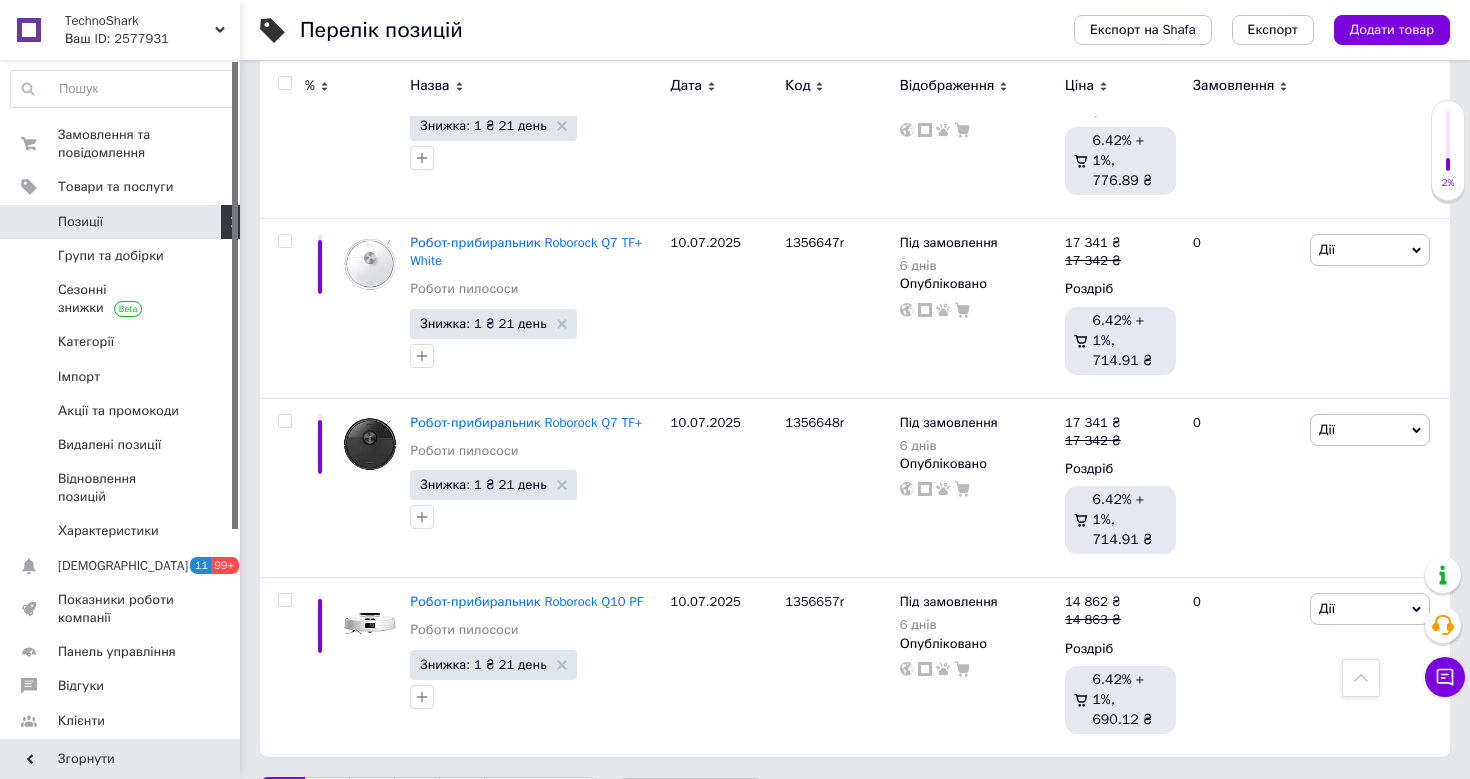 click on "16" at bounding box center (461, 798) 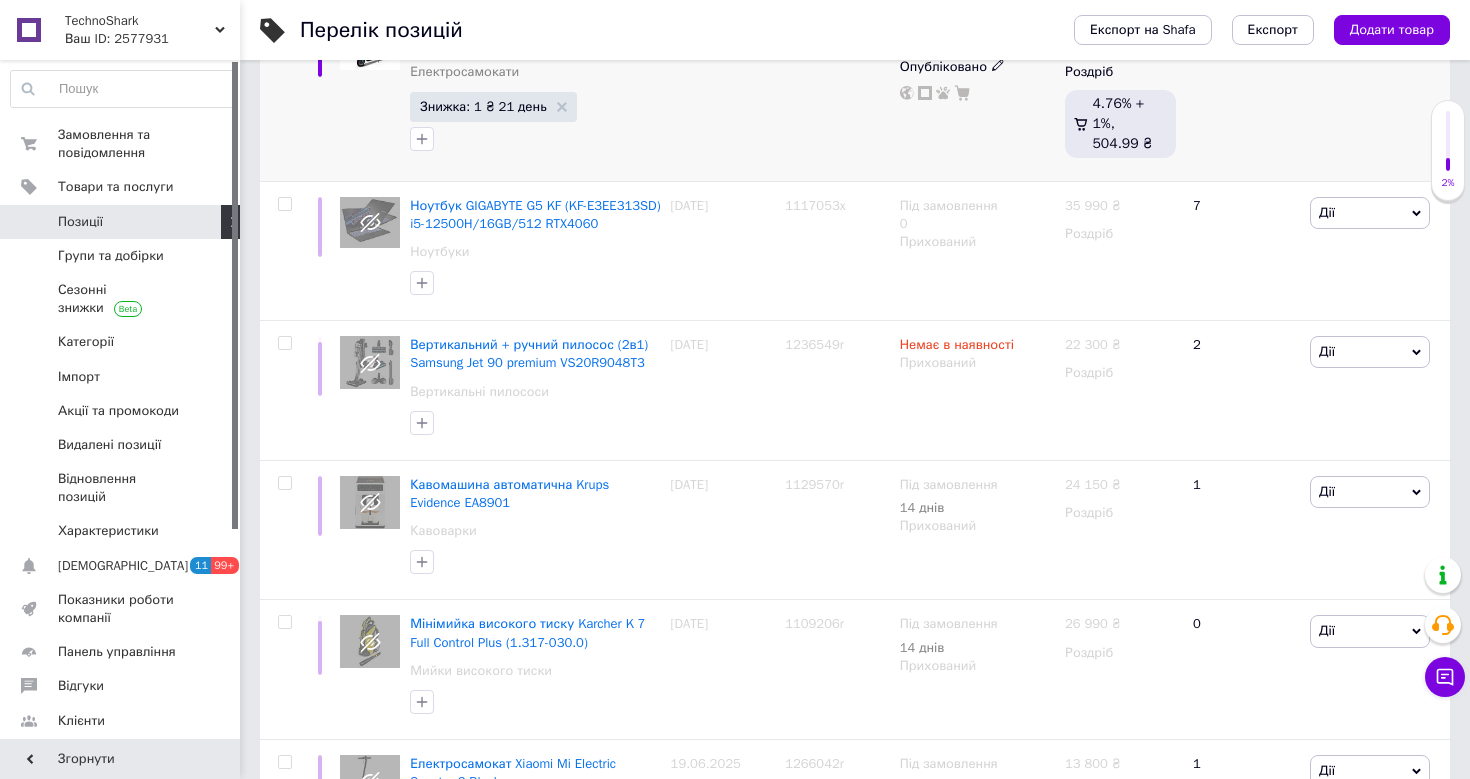scroll, scrollTop: 537, scrollLeft: 0, axis: vertical 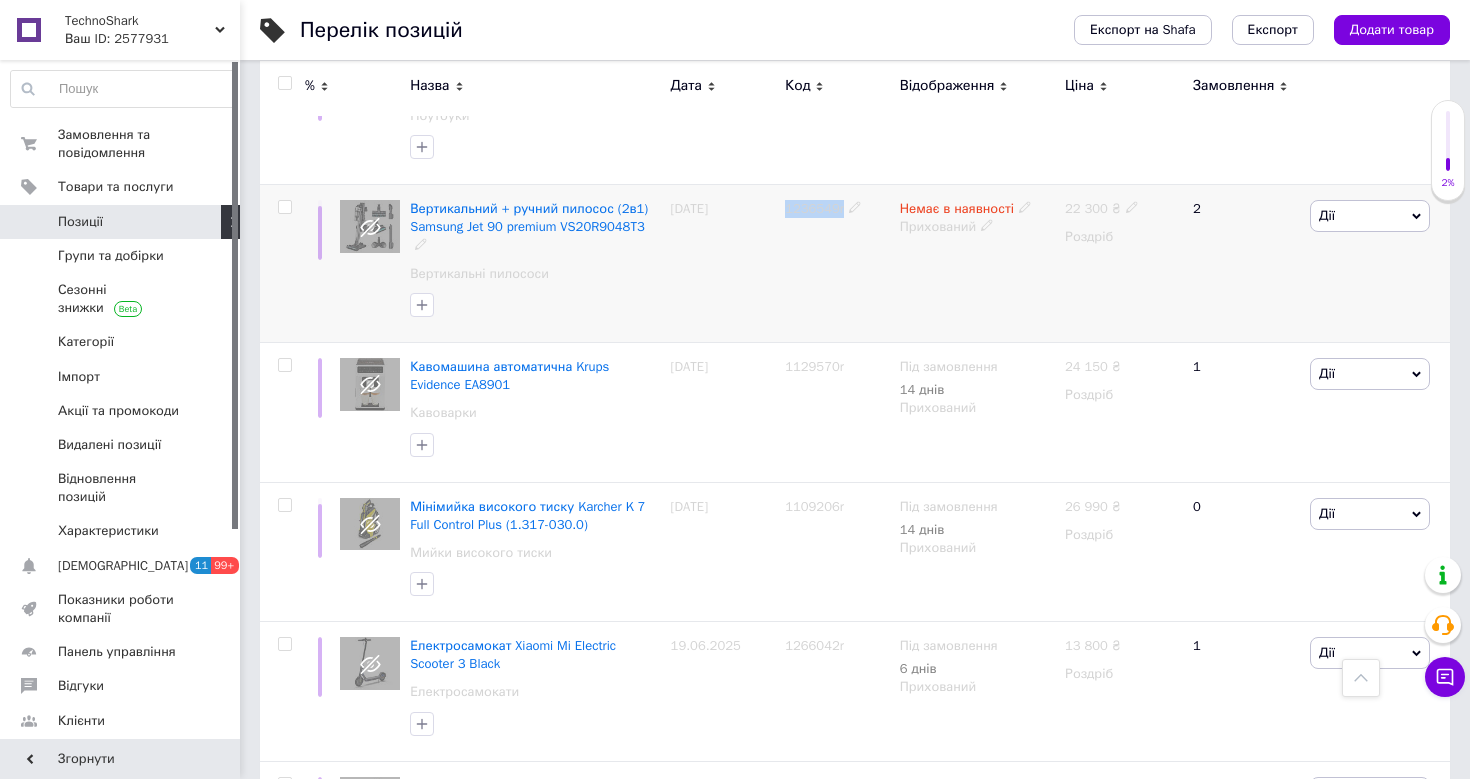 copy on "1236549r" 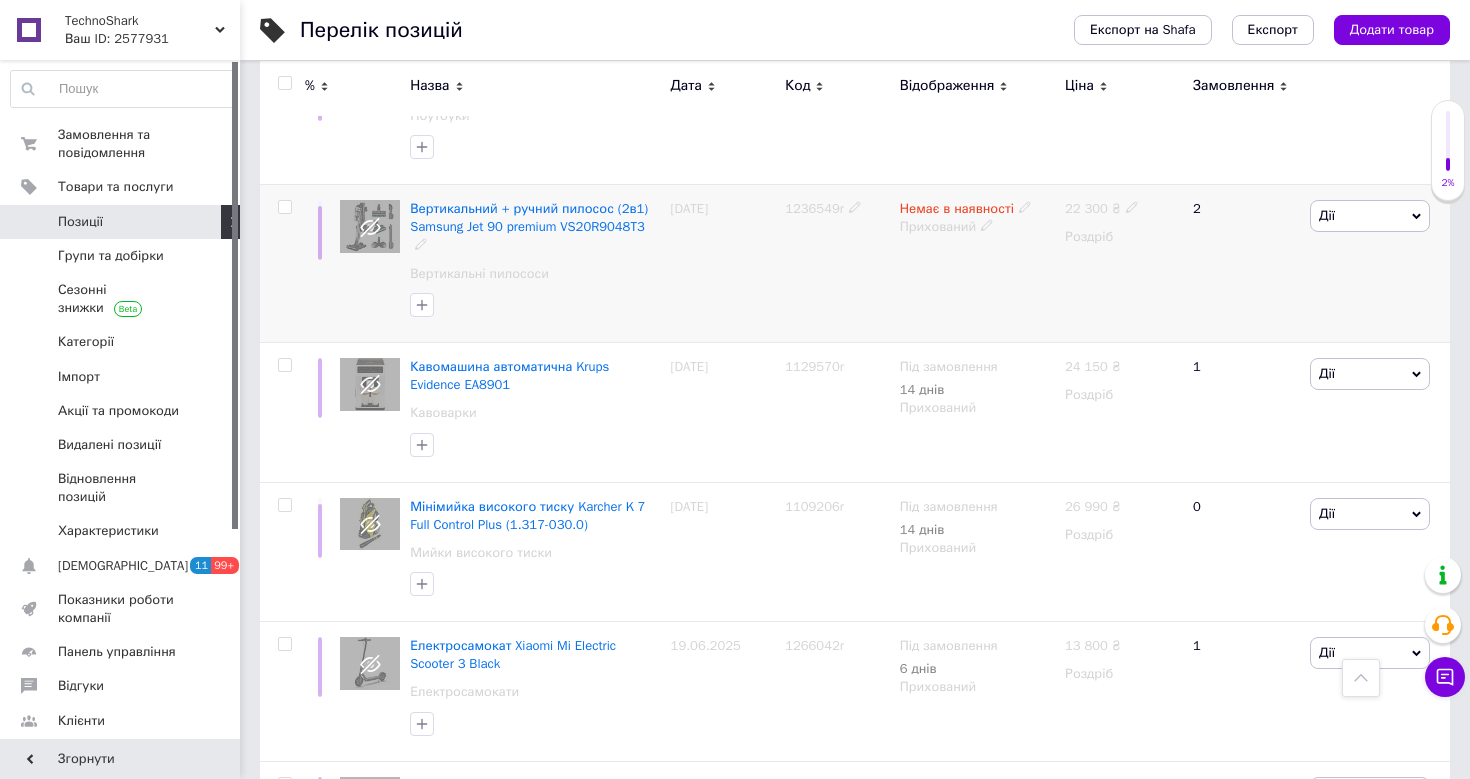 click on "07.03.2025" at bounding box center (723, 264) 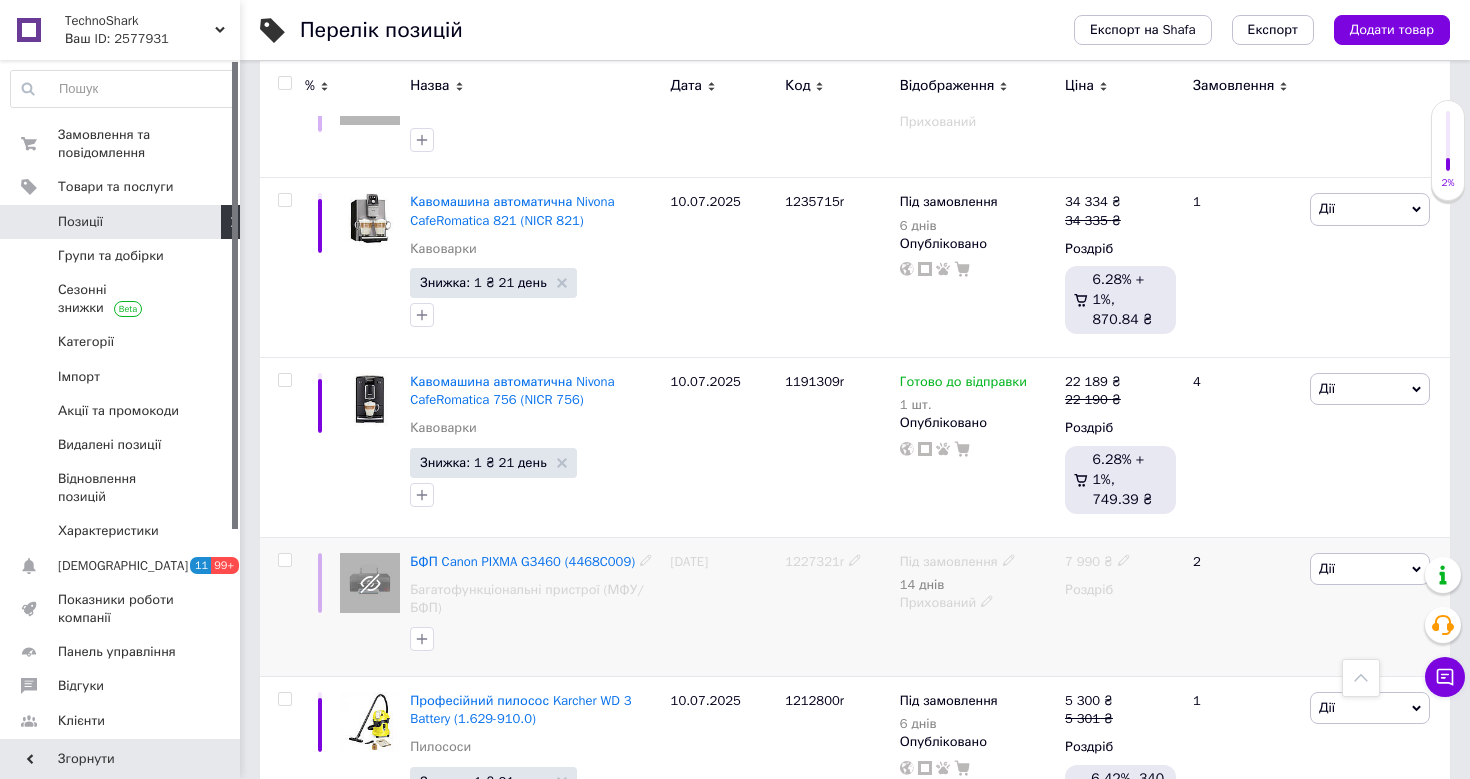 scroll, scrollTop: 1358, scrollLeft: 0, axis: vertical 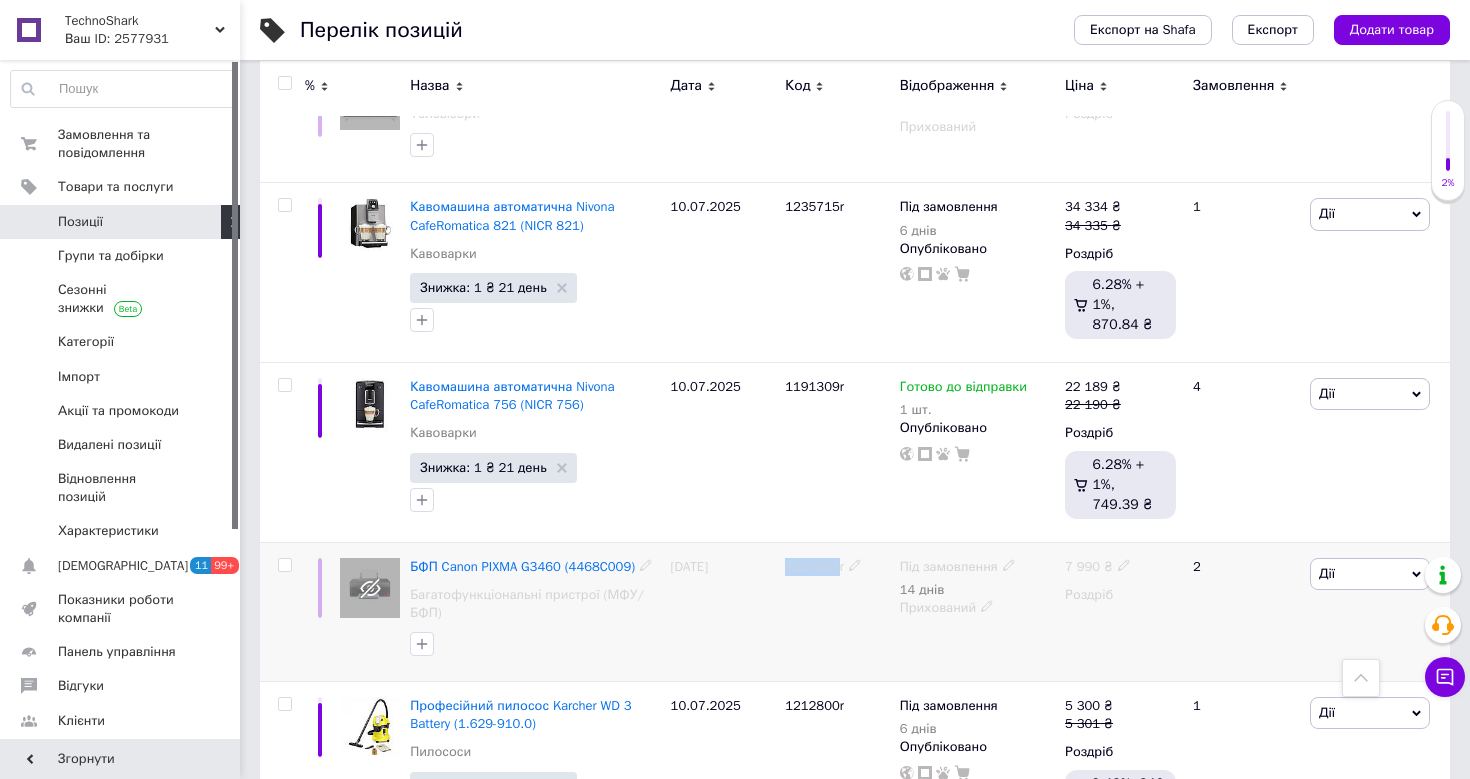 copy on "1227321" 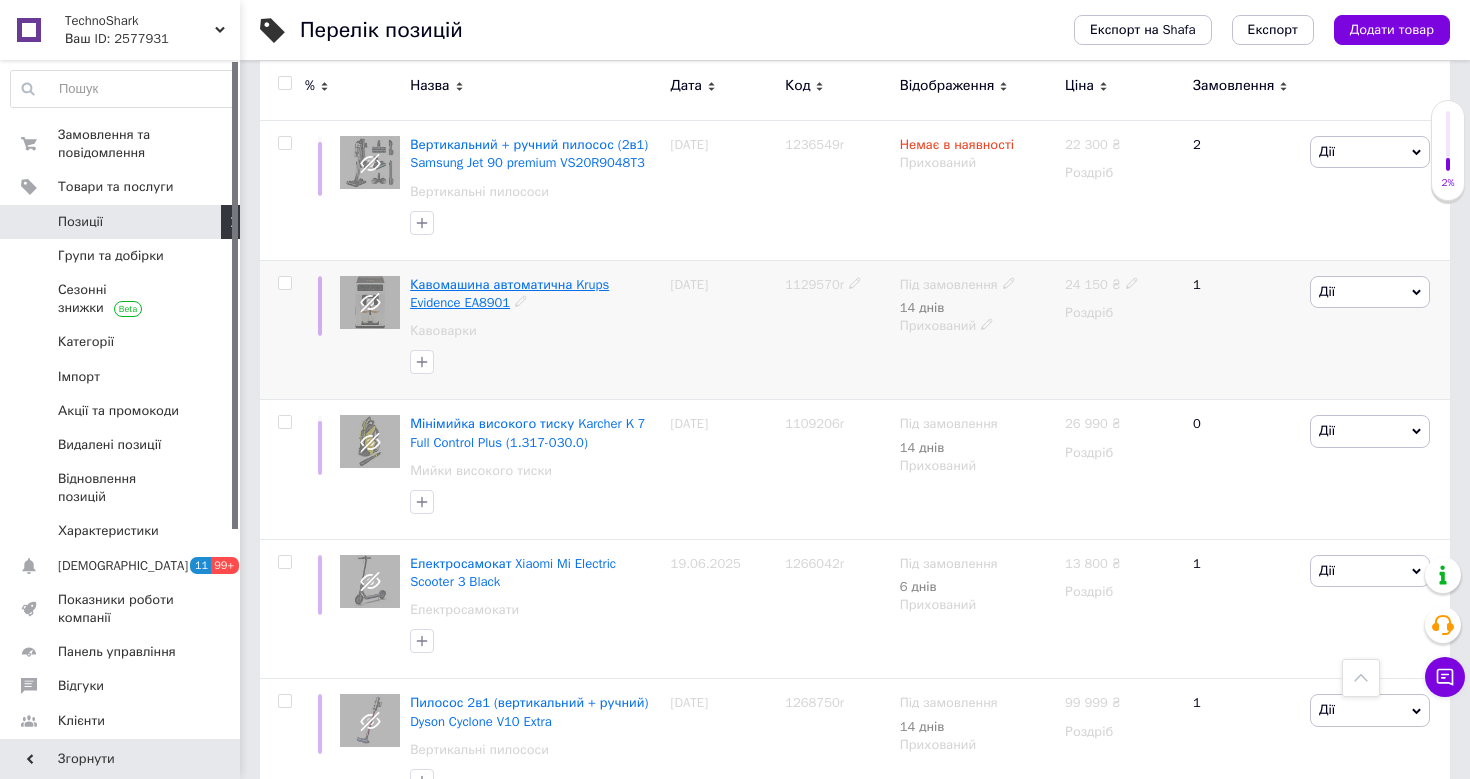scroll, scrollTop: 603, scrollLeft: 0, axis: vertical 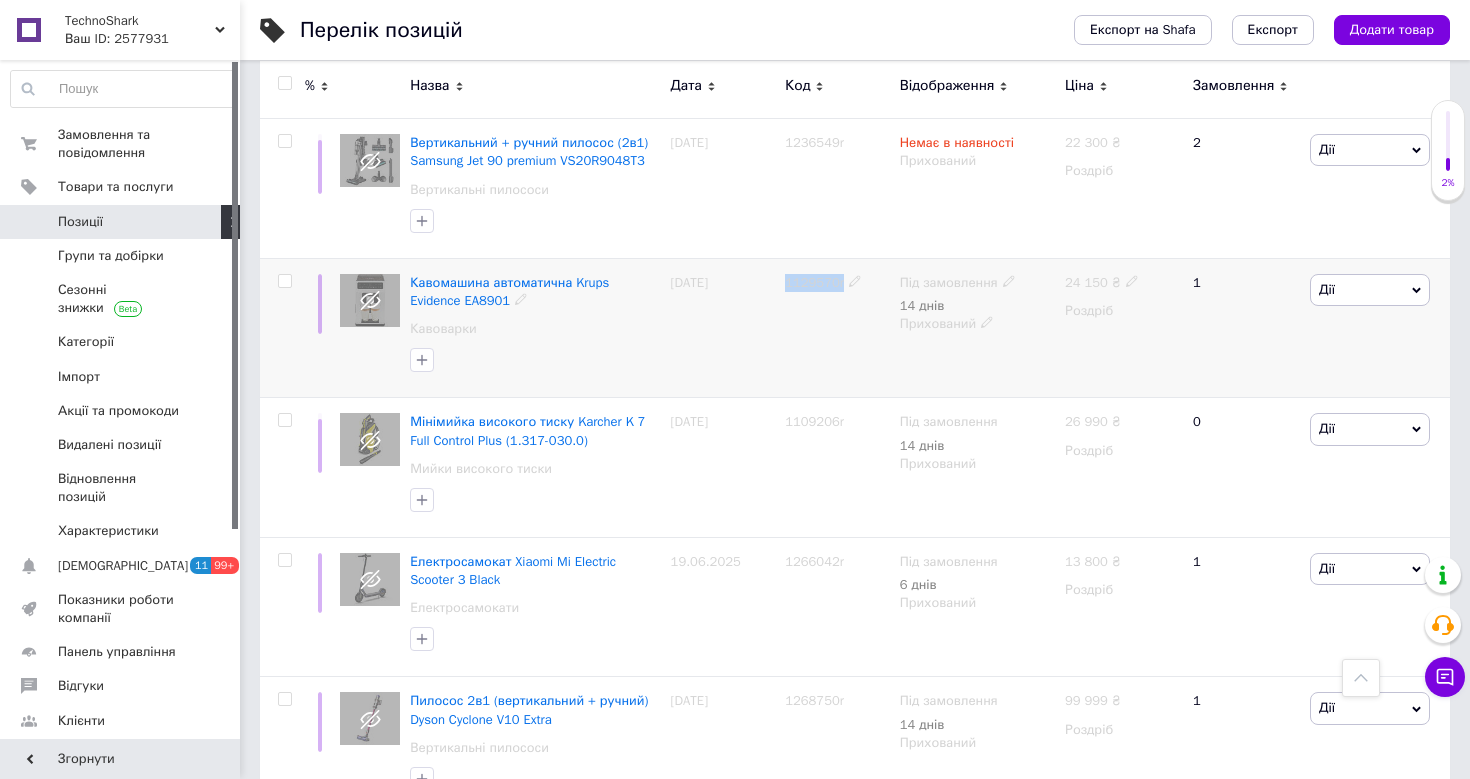copy on "1129570r" 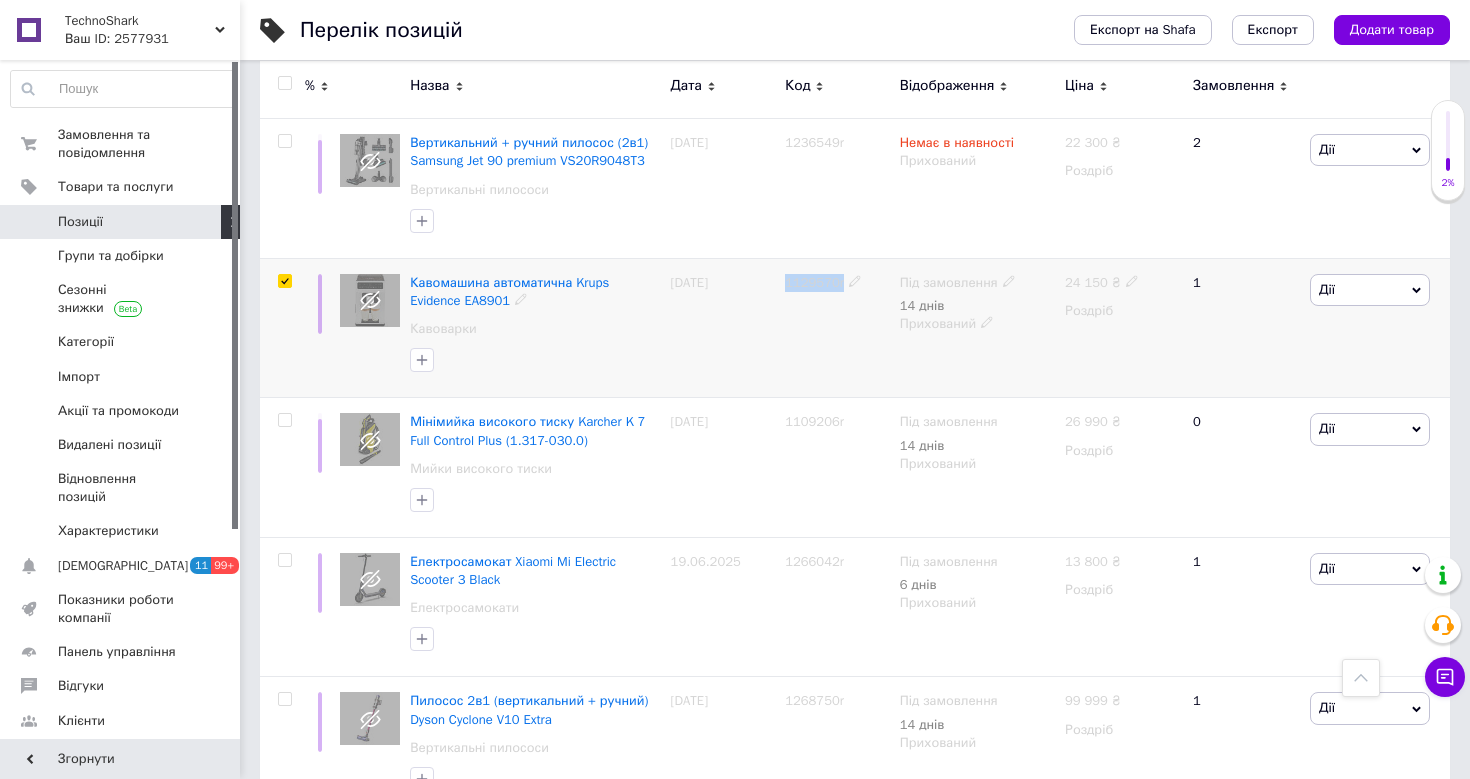 checkbox on "true" 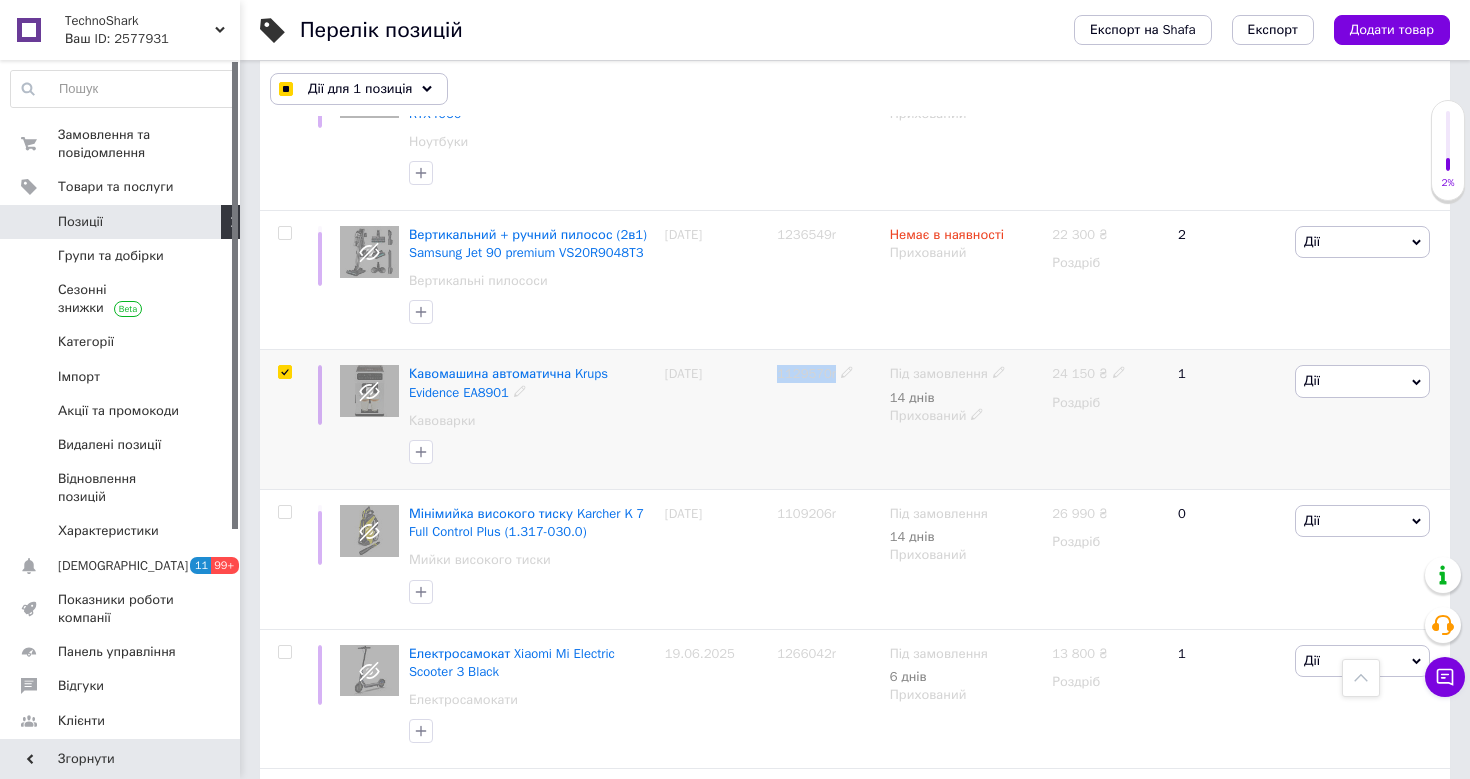 scroll, scrollTop: 528, scrollLeft: 0, axis: vertical 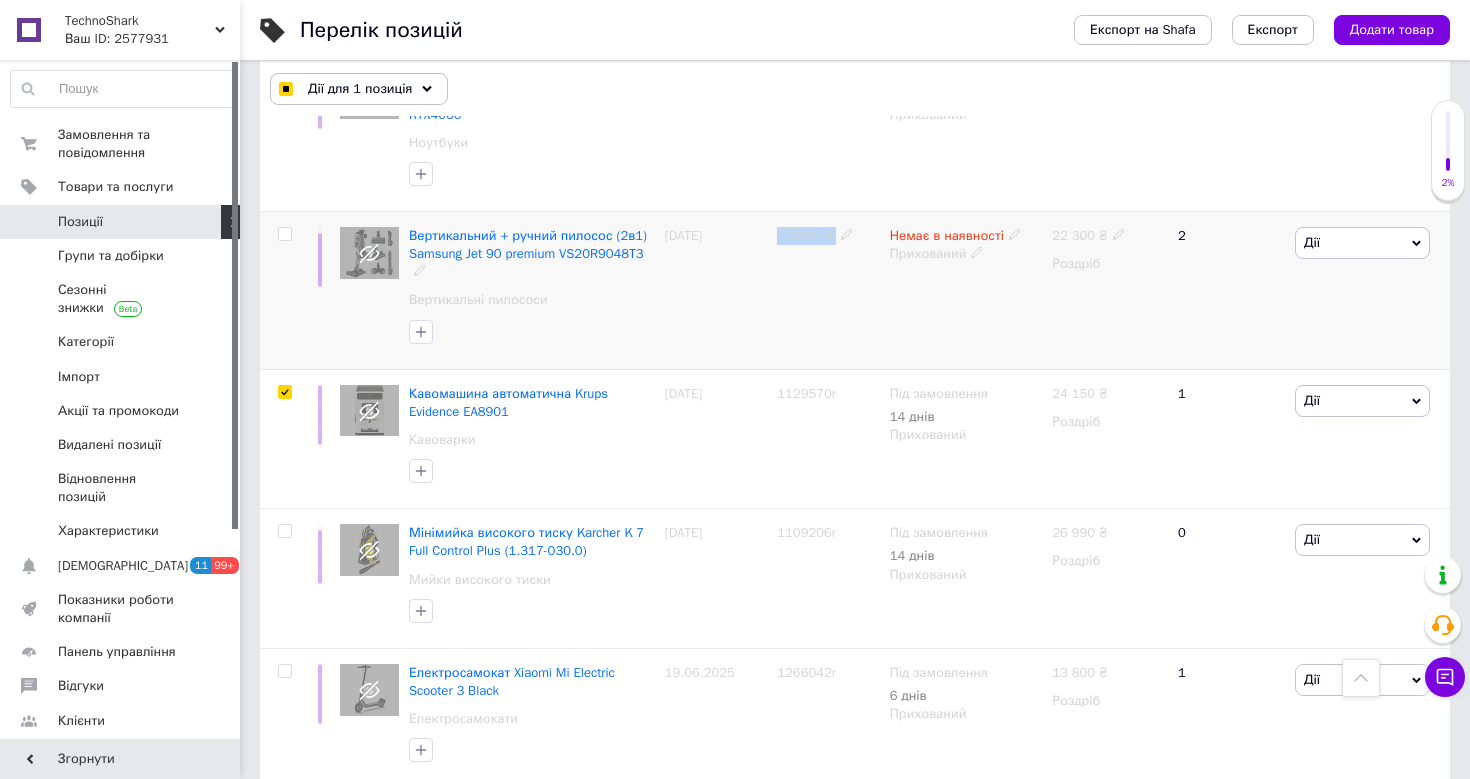 copy on "1236549r" 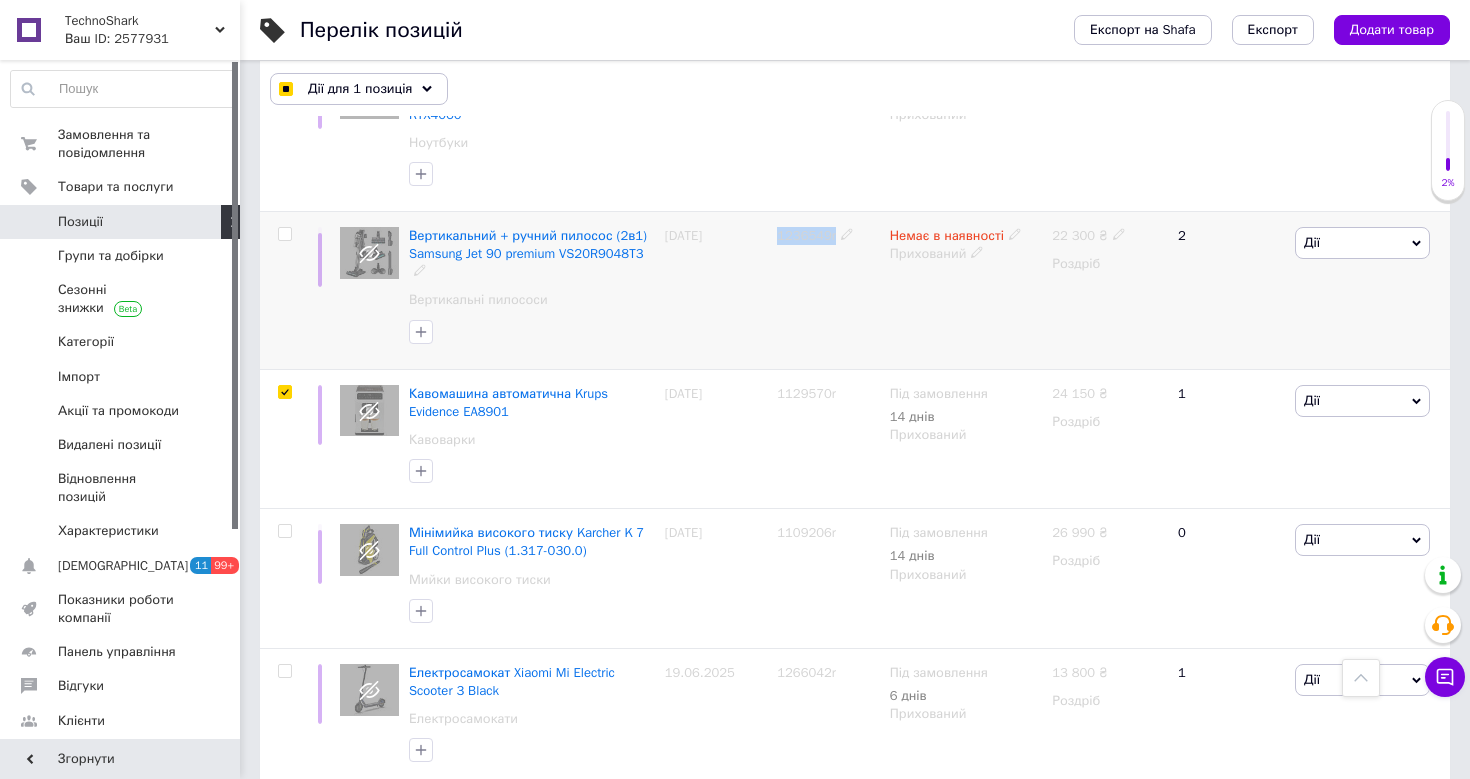 click at bounding box center [284, 234] 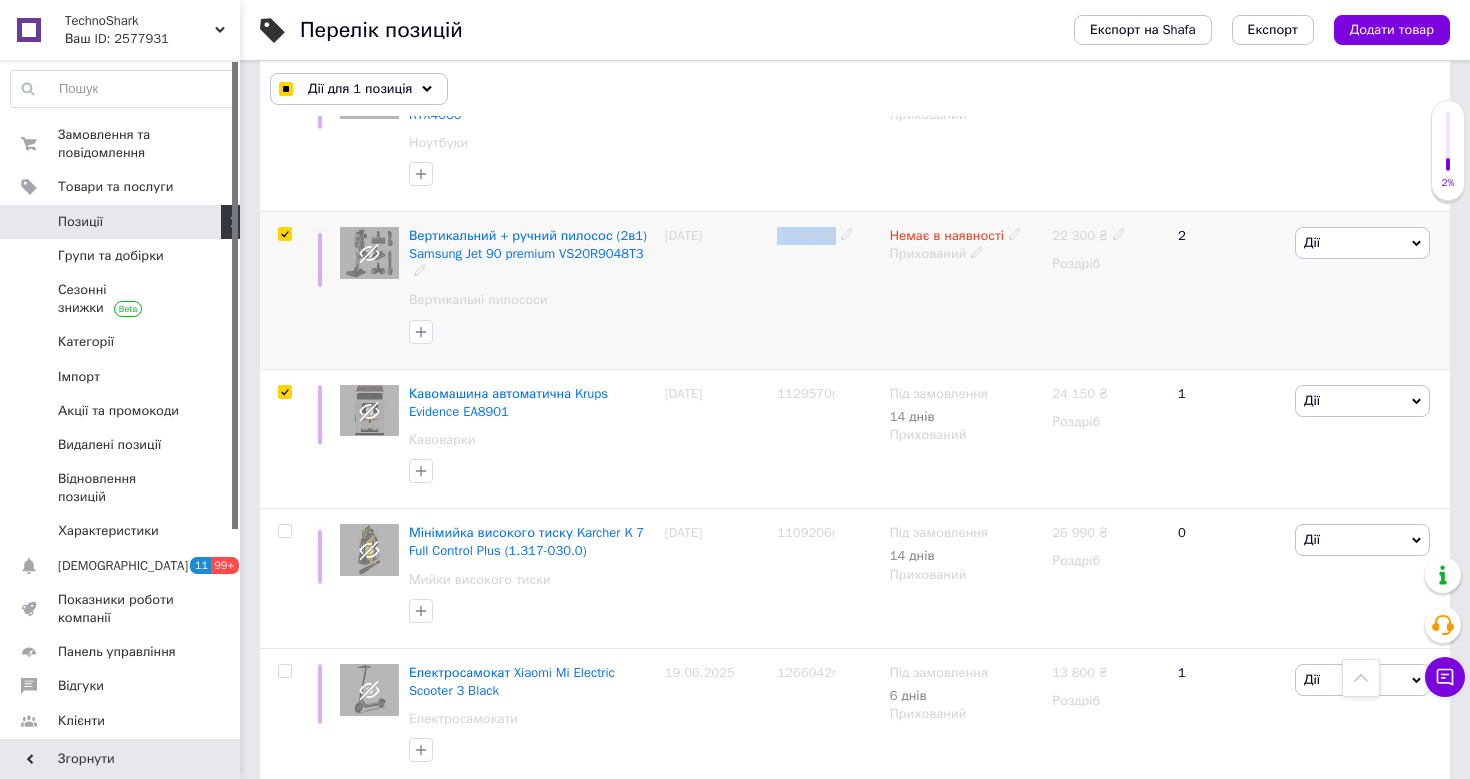 checkbox on "true" 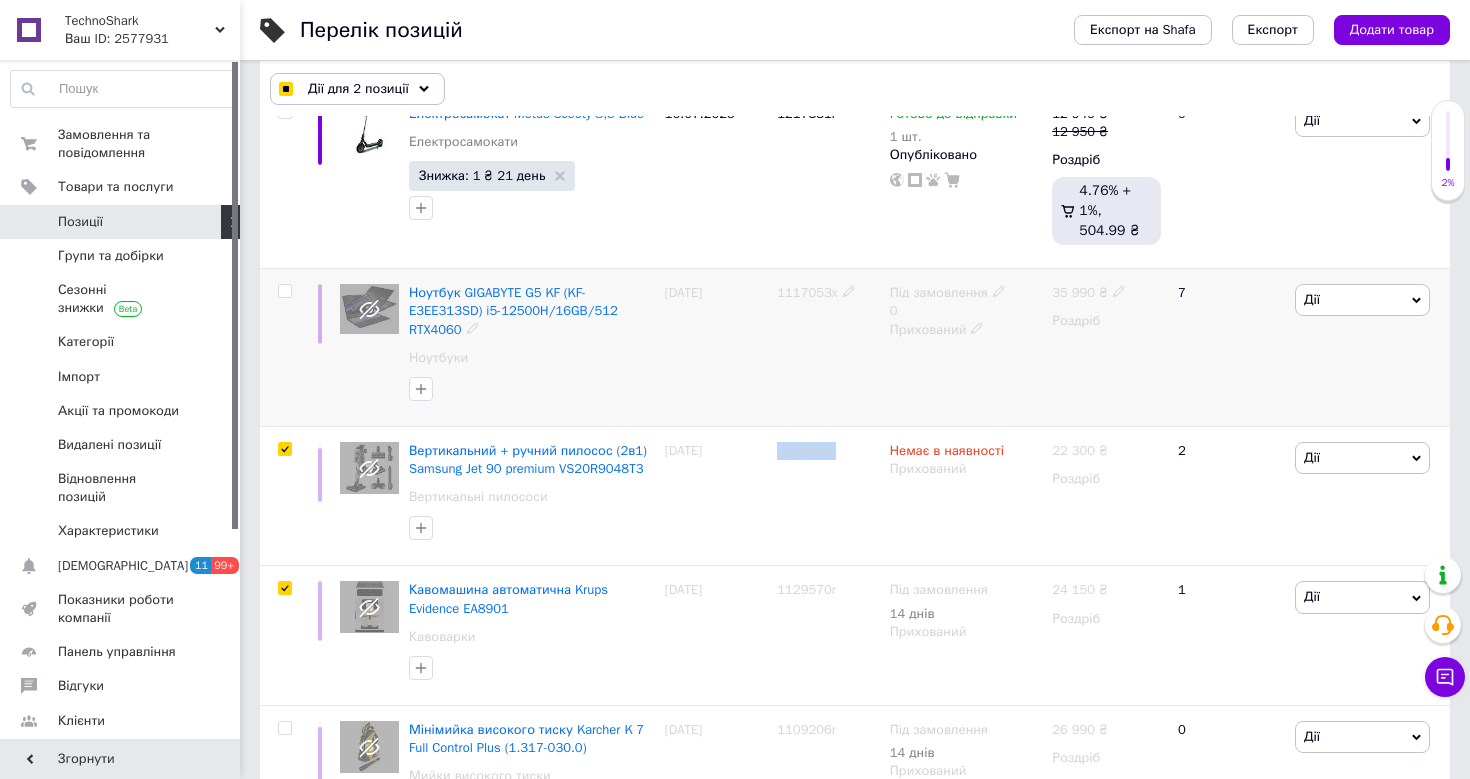scroll, scrollTop: 311, scrollLeft: 0, axis: vertical 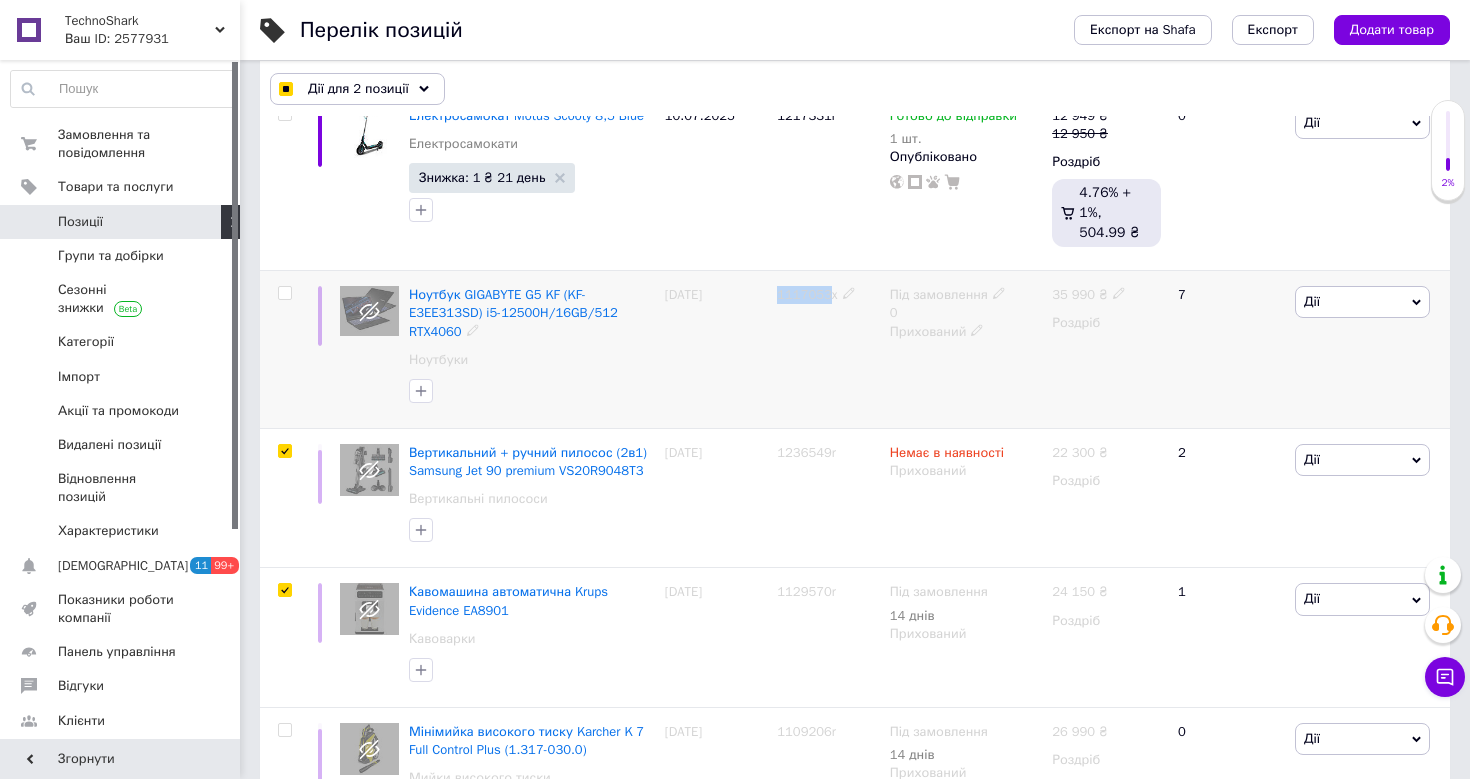 copy on "1117053" 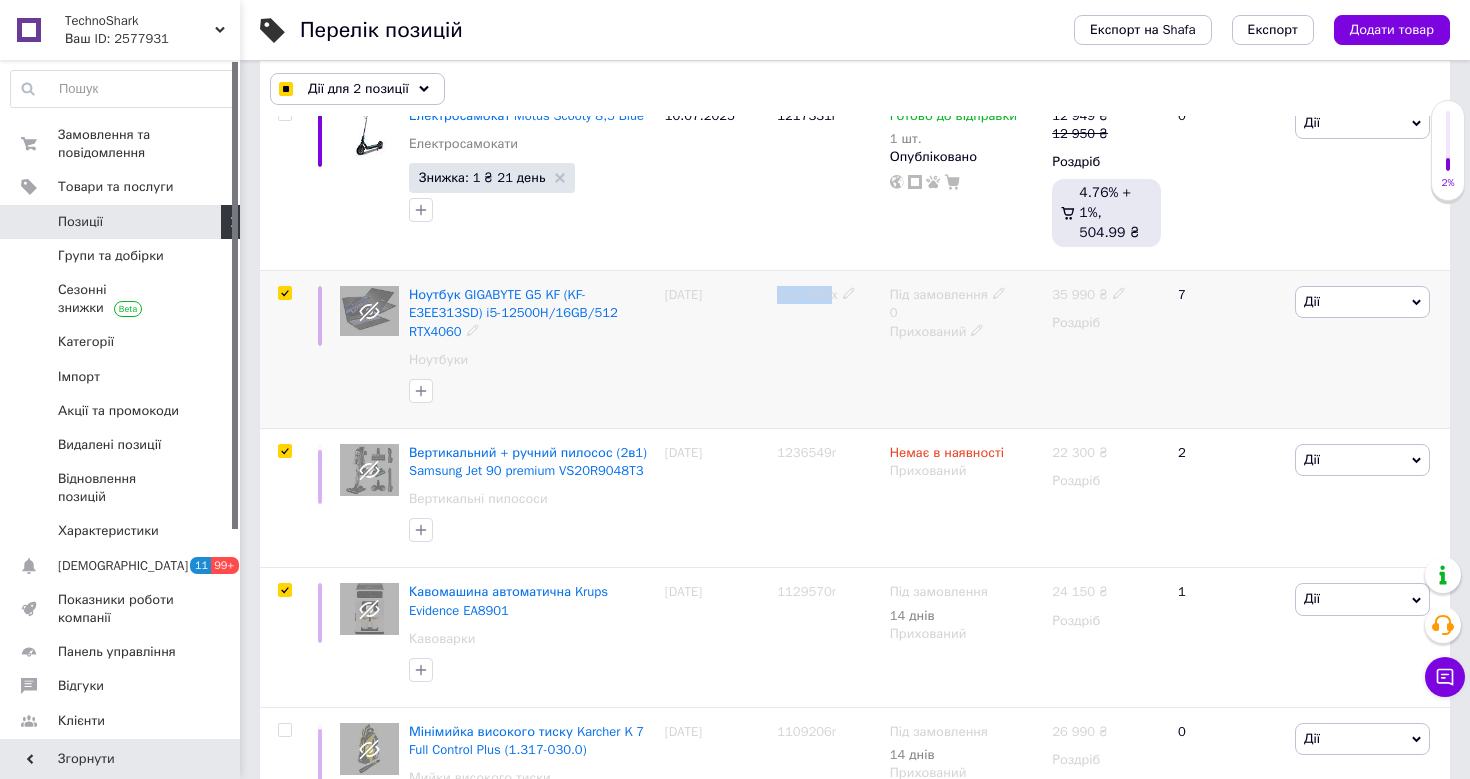 checkbox on "true" 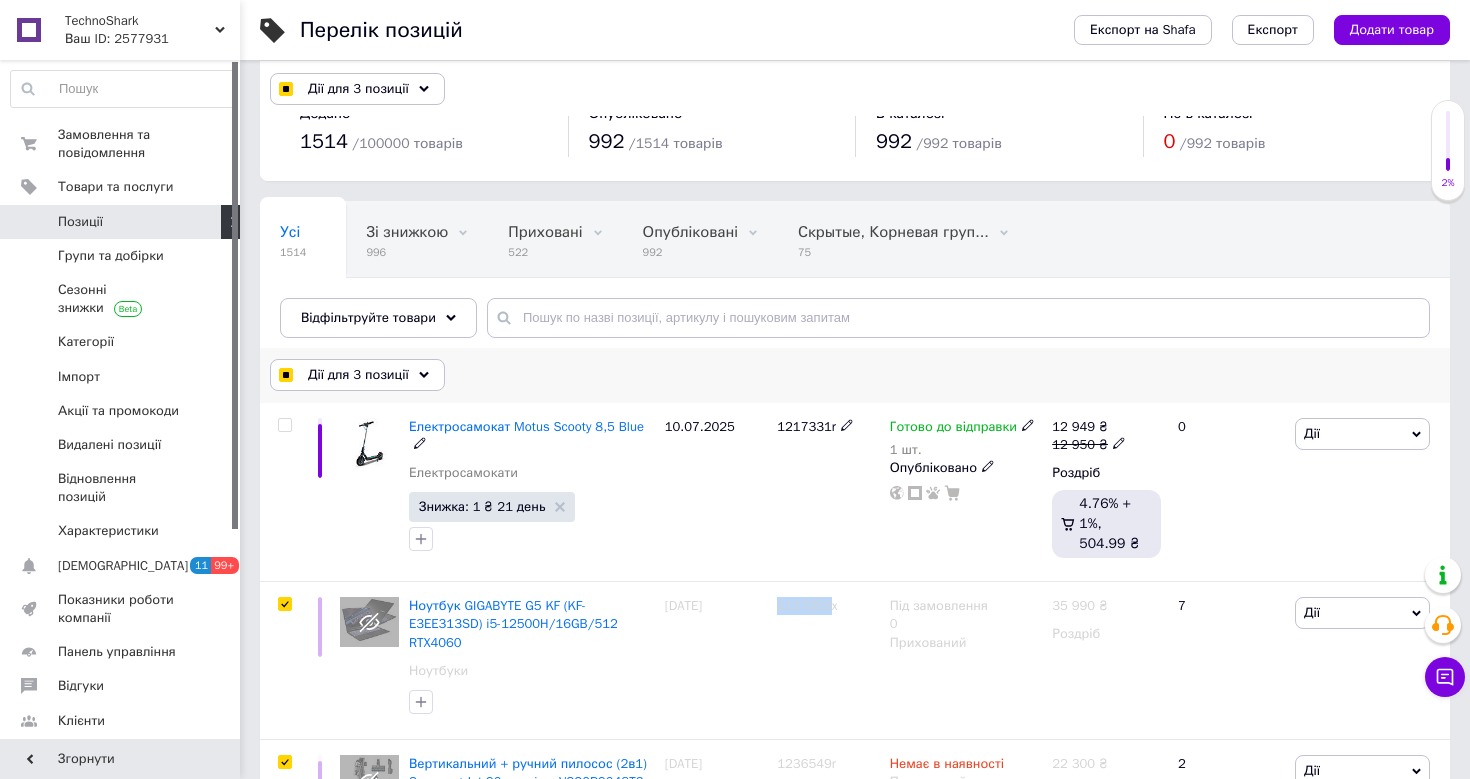 scroll, scrollTop: 0, scrollLeft: 0, axis: both 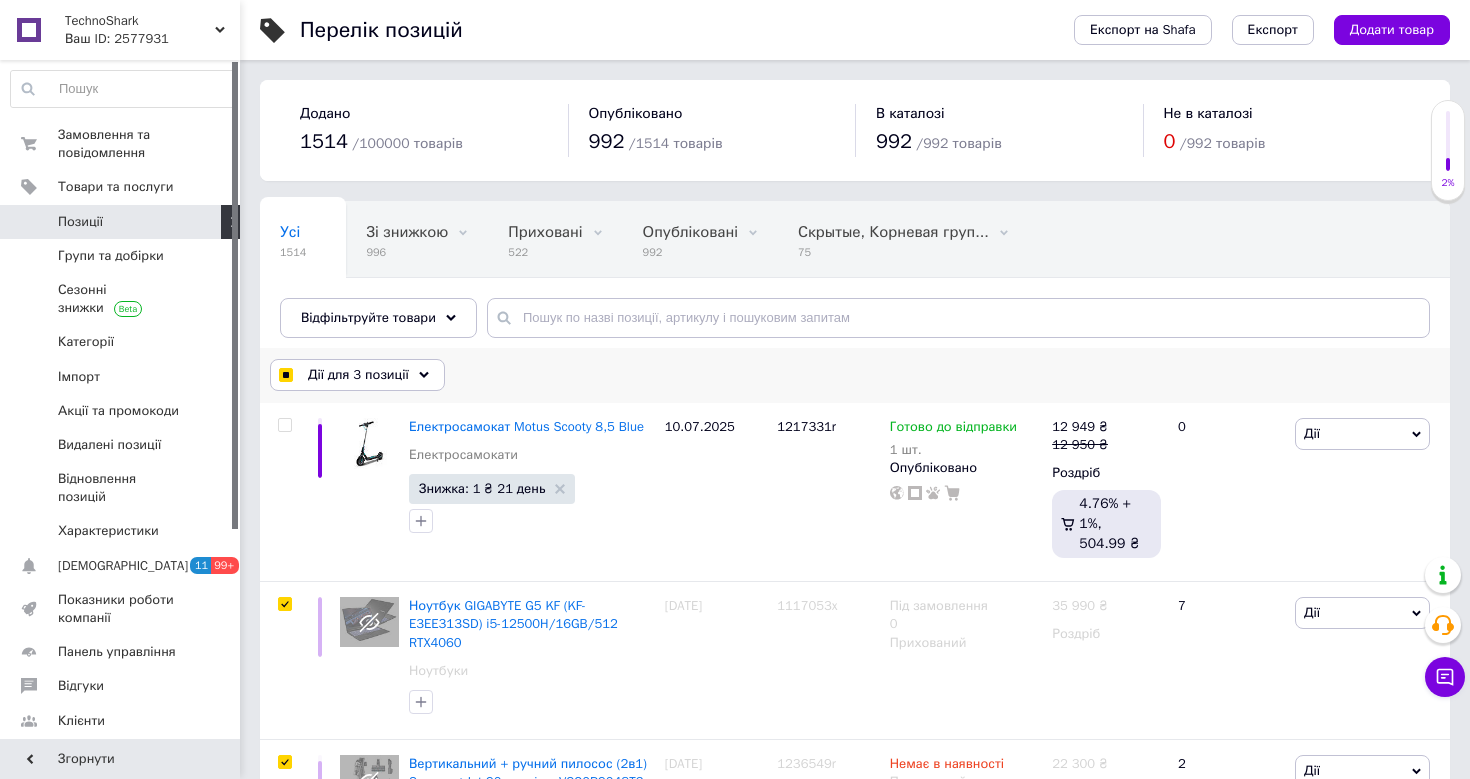 click on "Дії для 3 позиції" at bounding box center [357, 375] 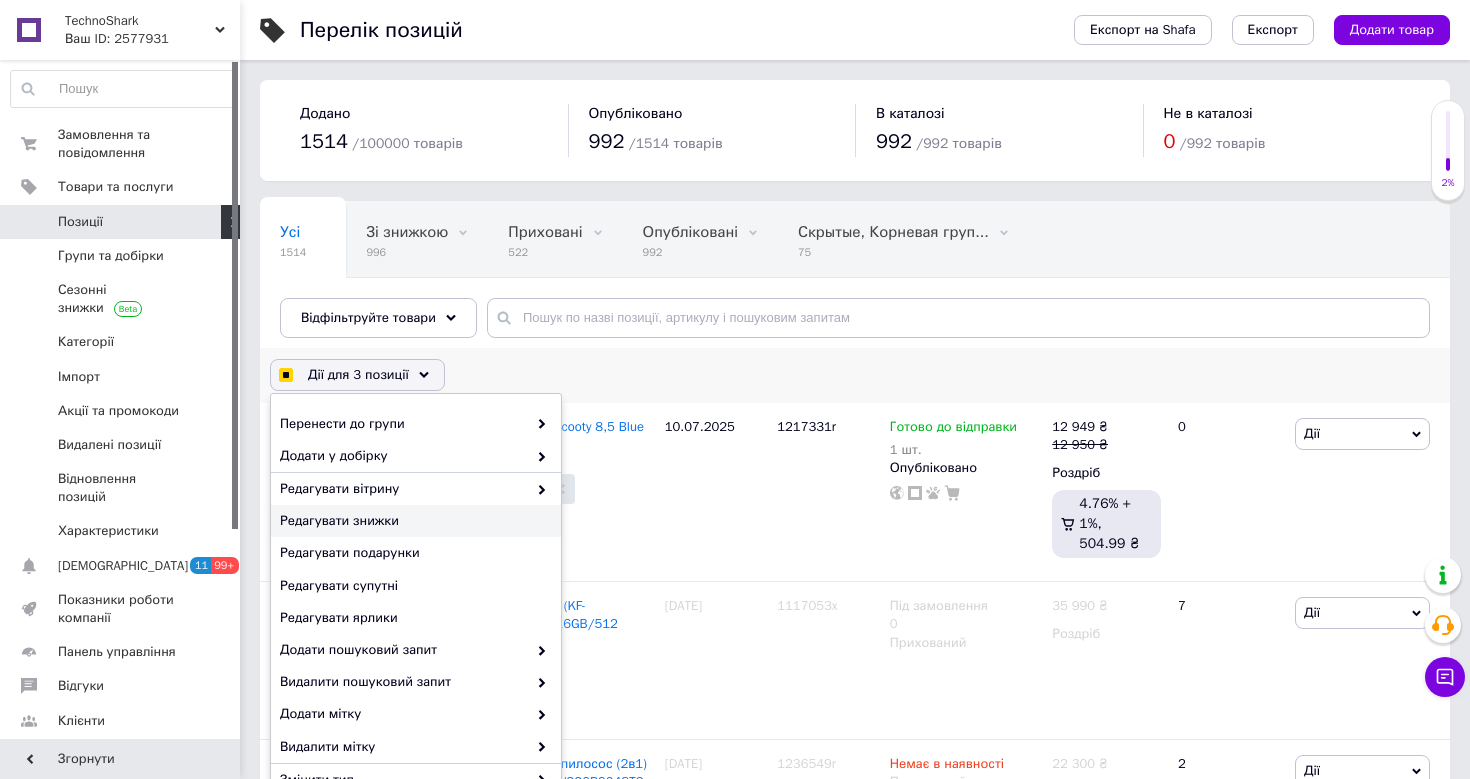 scroll, scrollTop: 92, scrollLeft: 0, axis: vertical 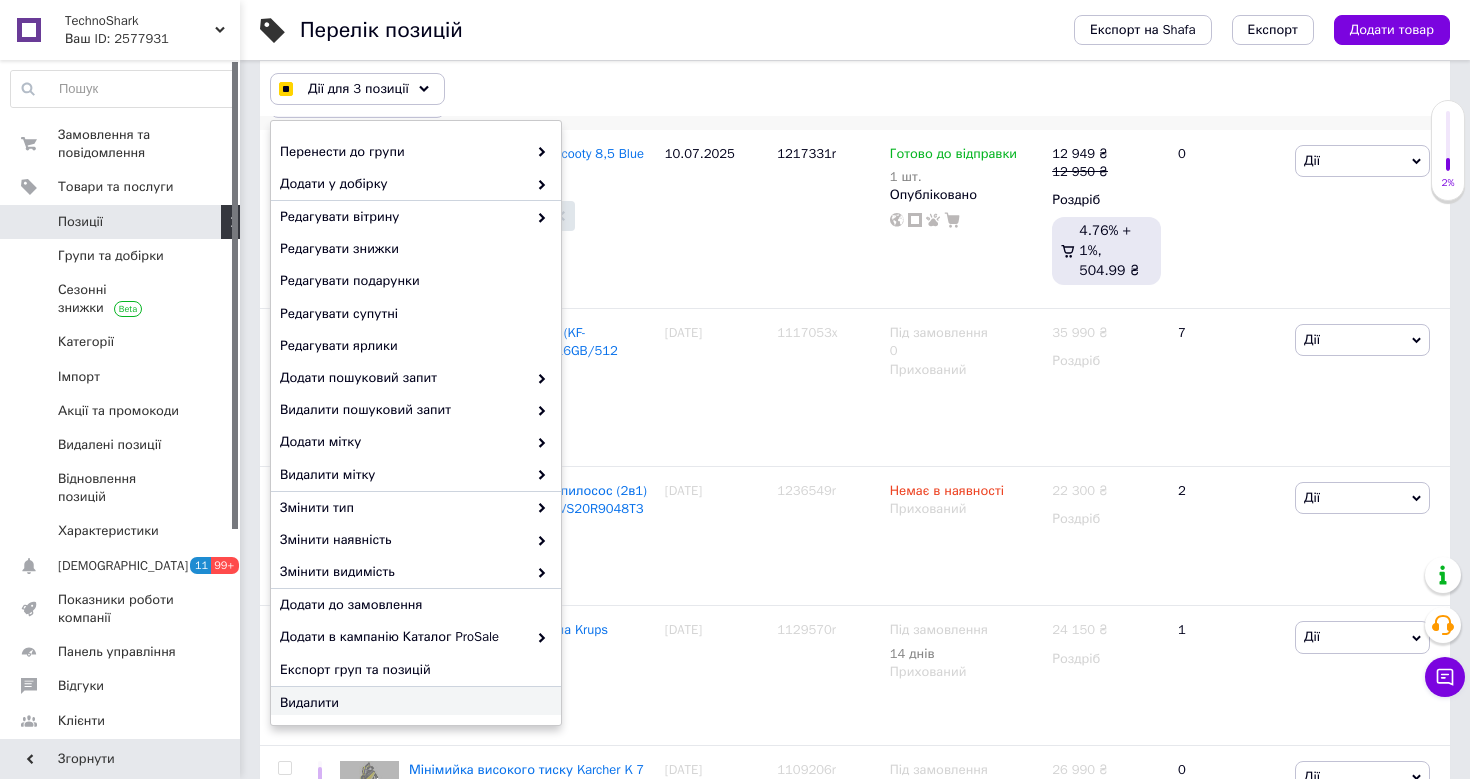 checkbox on "true" 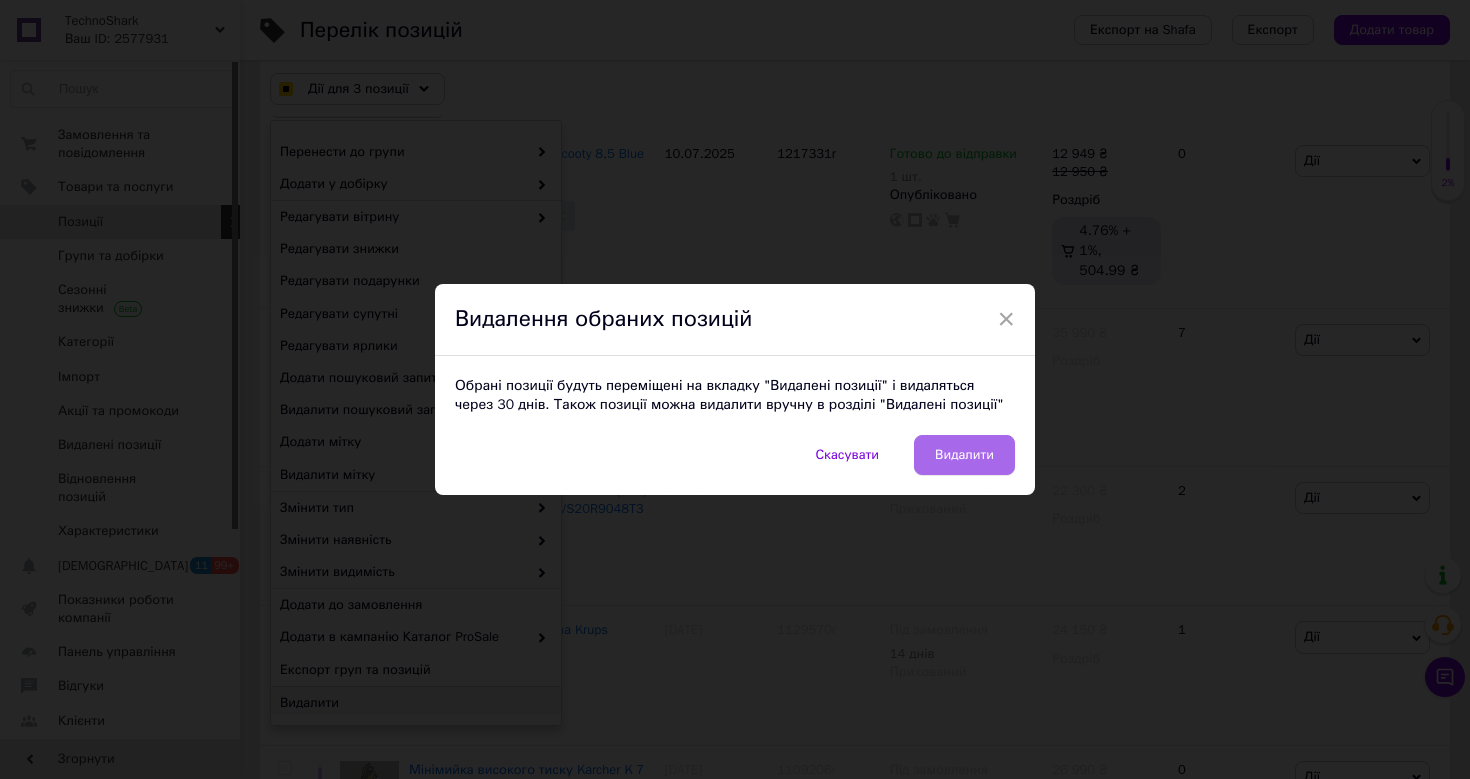 click on "Видалити" at bounding box center [964, 455] 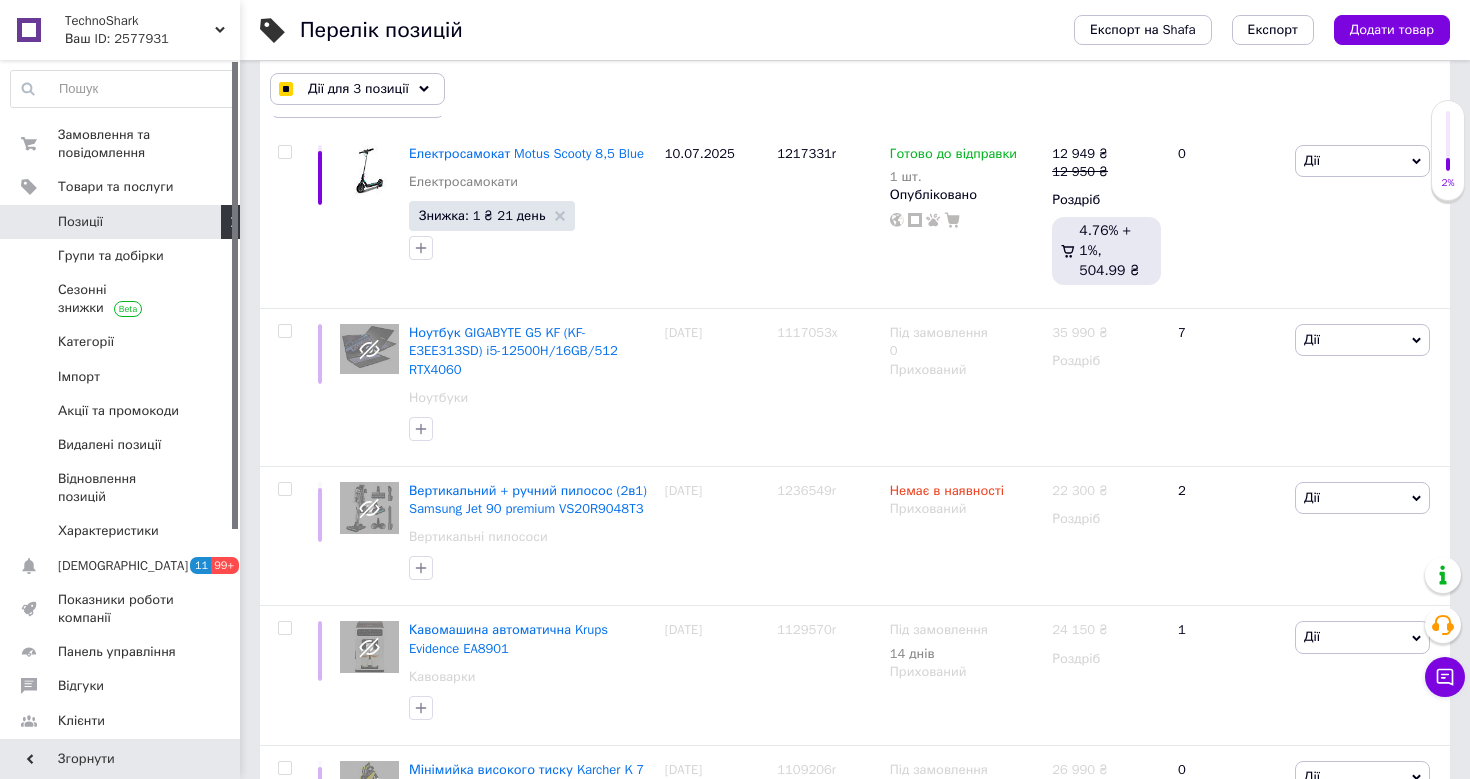 checkbox on "false" 